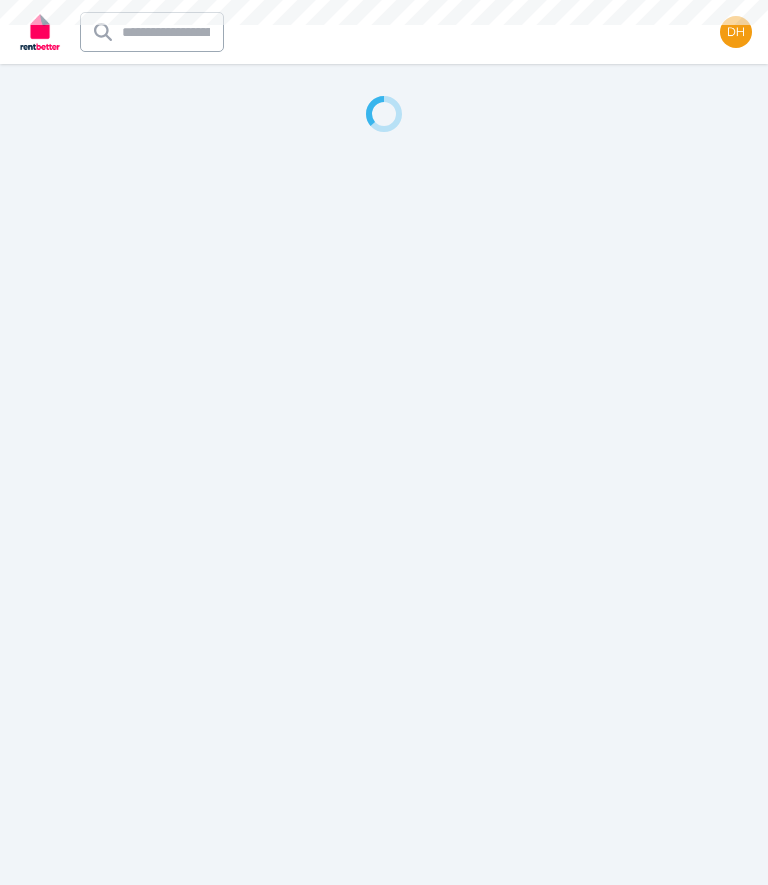 scroll, scrollTop: 0, scrollLeft: 0, axis: both 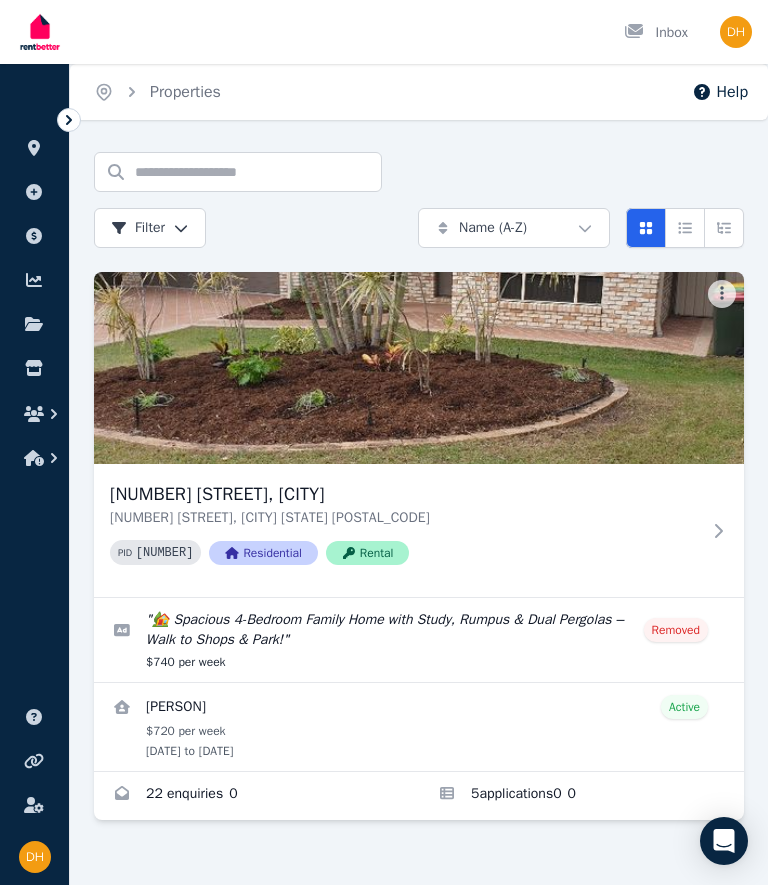 click at bounding box center (69, 120) 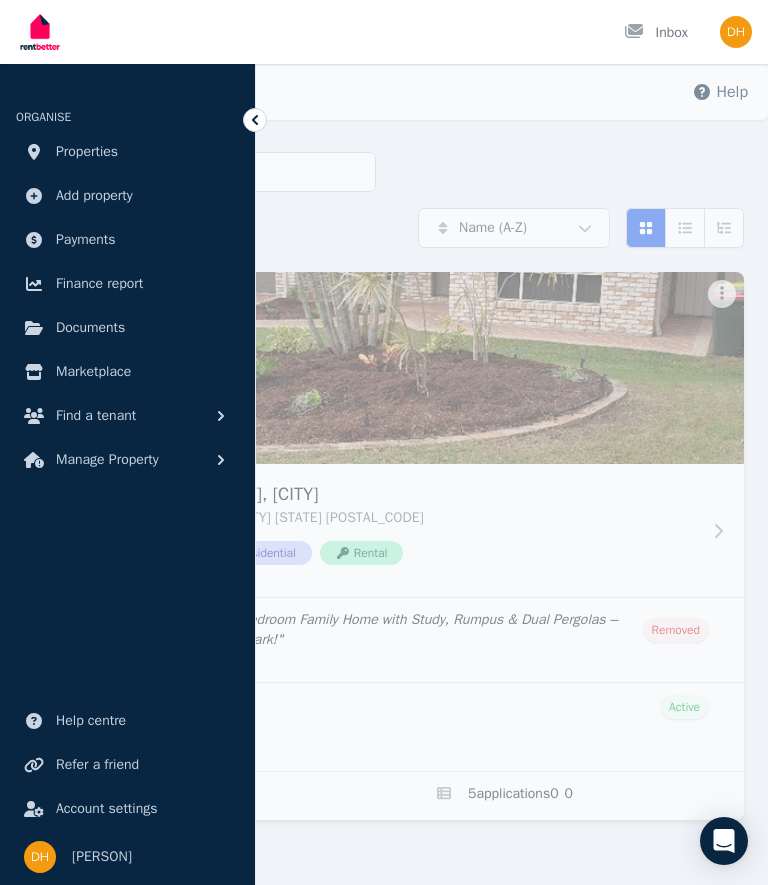 click on "Manage Property" at bounding box center [107, 460] 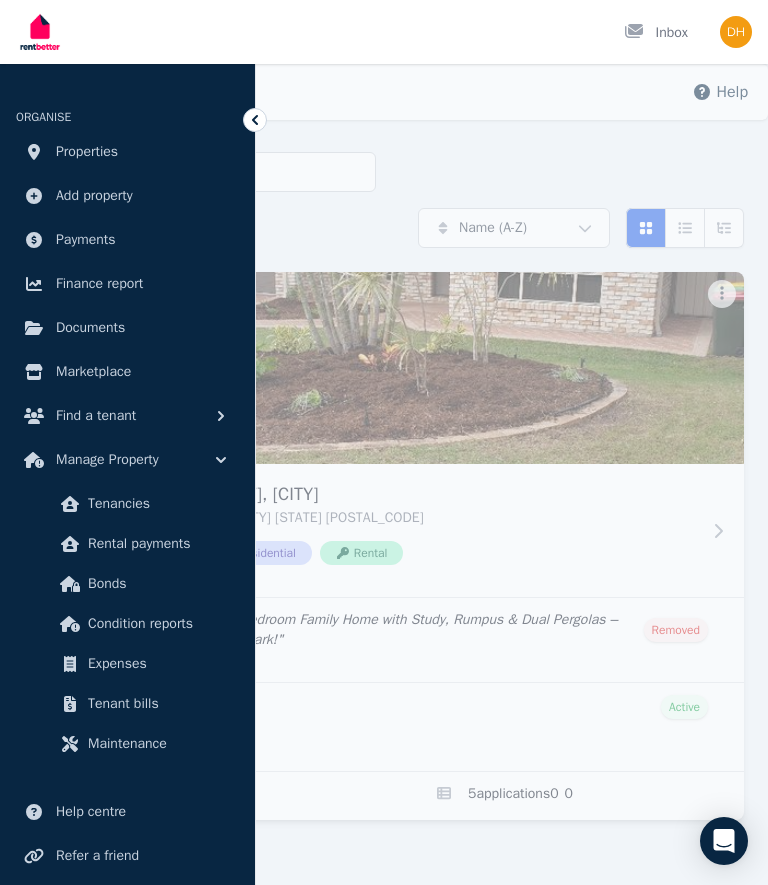 click on "Condition reports" at bounding box center [155, 624] 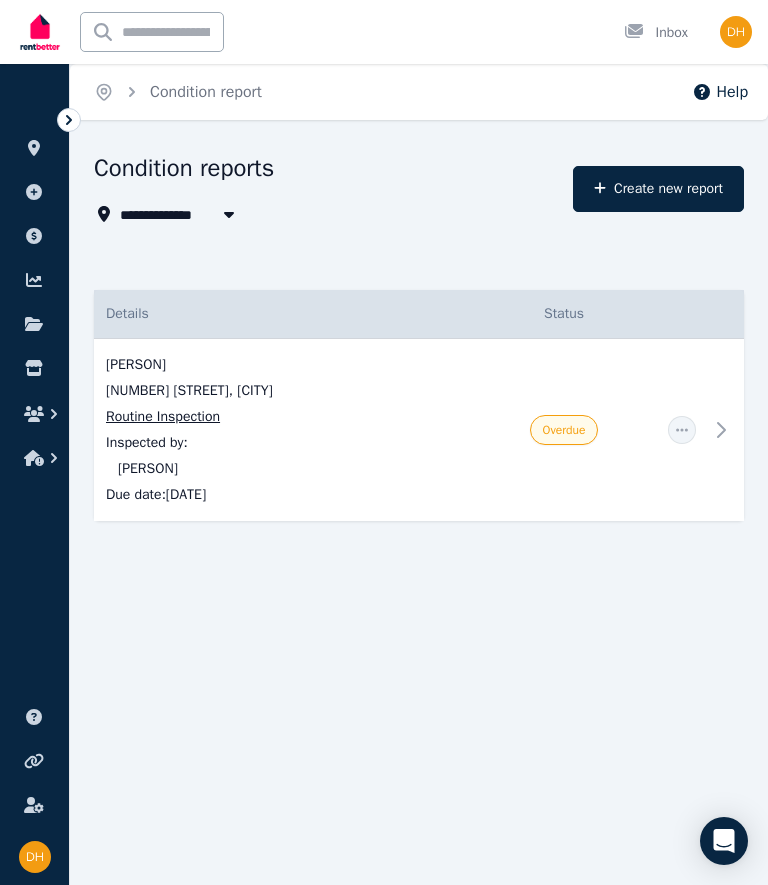 click 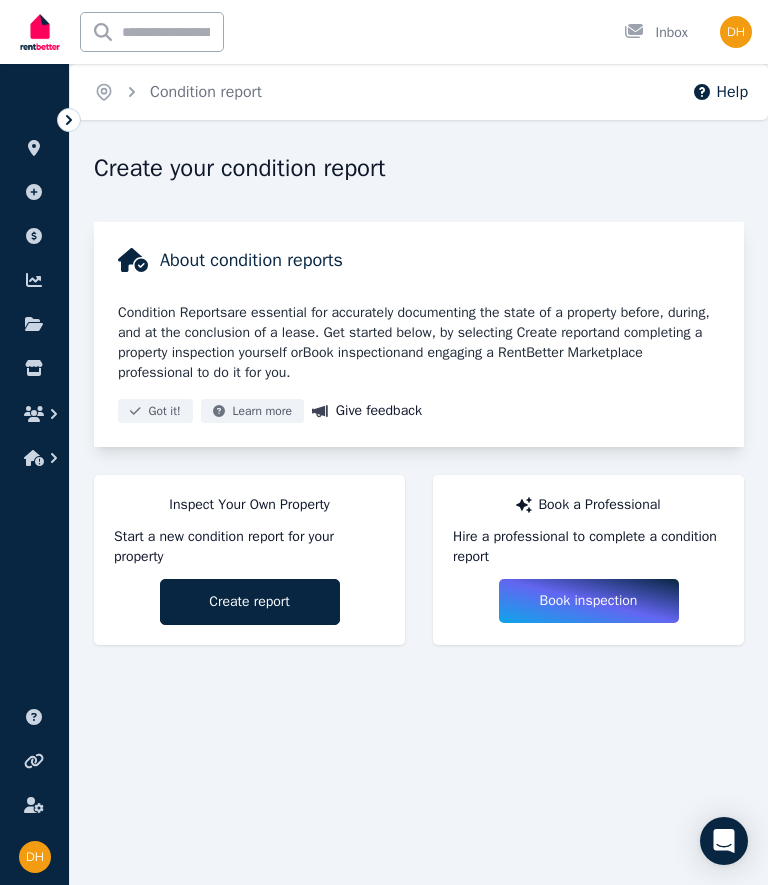 click on "Create report" at bounding box center (250, 602) 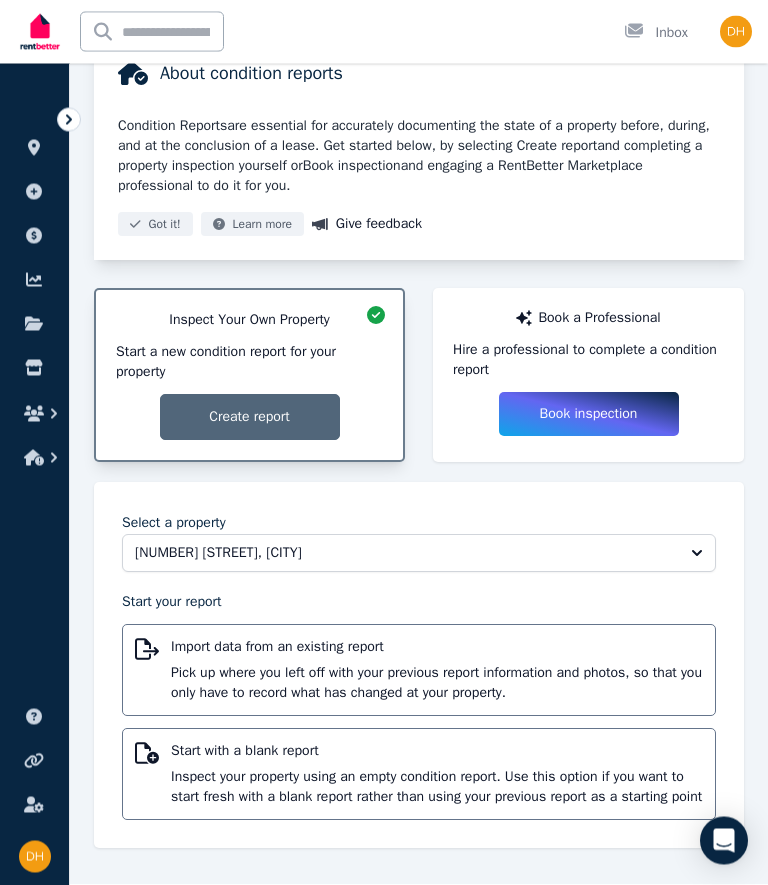 scroll, scrollTop: 206, scrollLeft: 0, axis: vertical 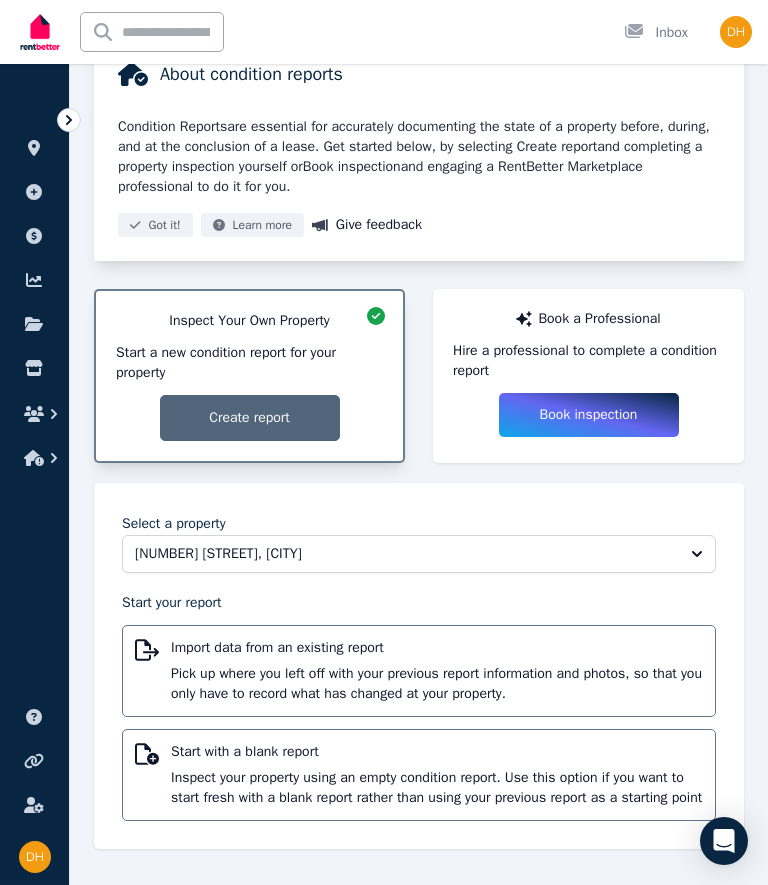 click on "Pick up where you left off with your previous report information and photos, so that you only have to record what has changed at your property." at bounding box center [437, 684] 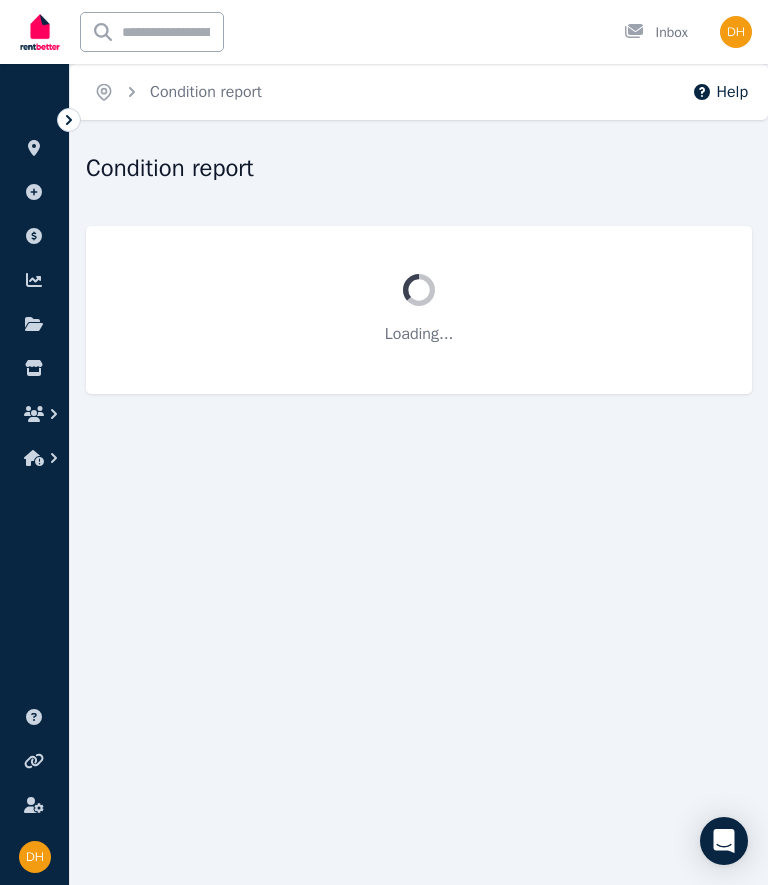 scroll, scrollTop: 0, scrollLeft: 0, axis: both 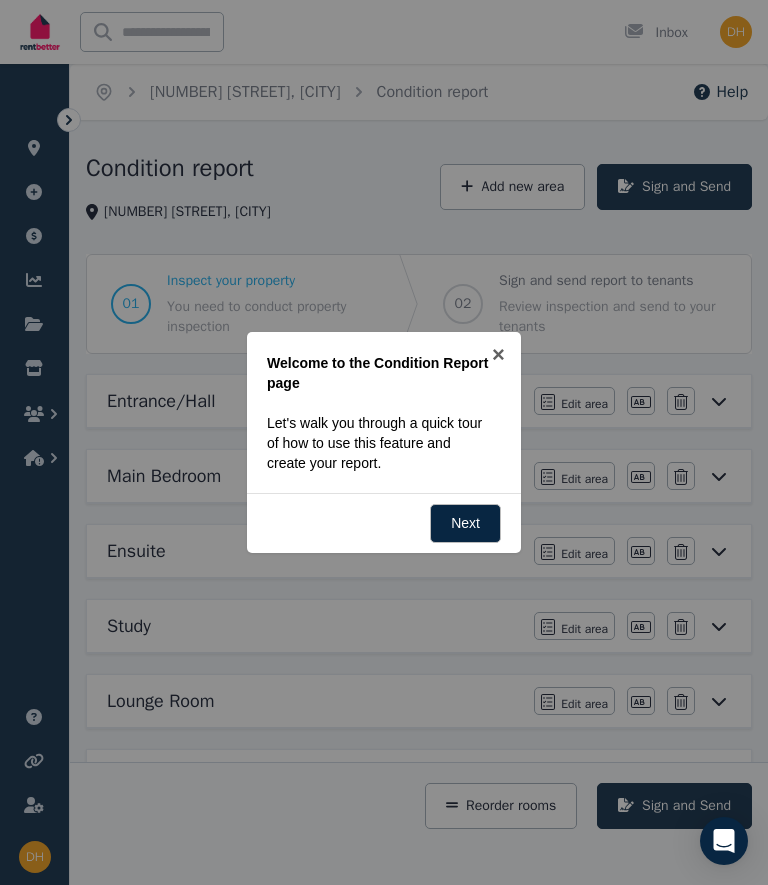 click on "Next" at bounding box center (465, 523) 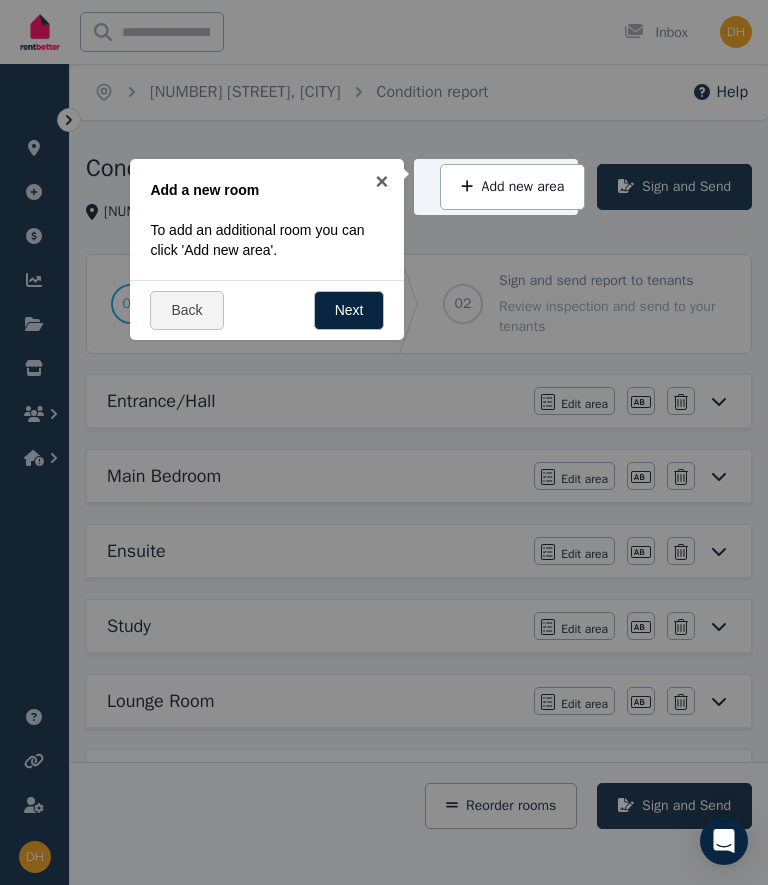 click on "Next" at bounding box center (349, 310) 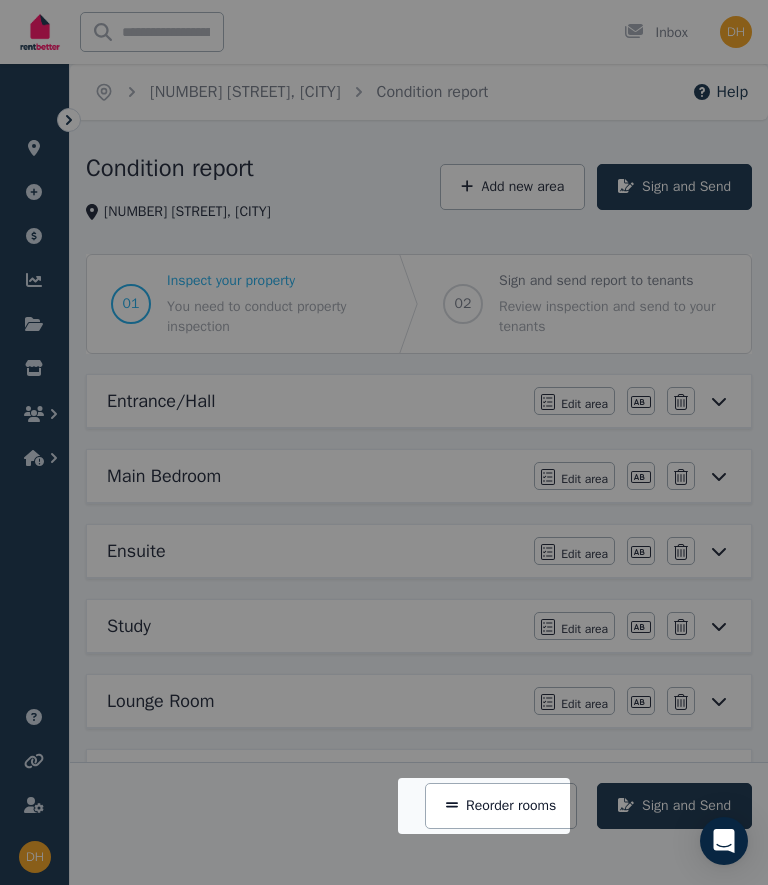 scroll, scrollTop: 393, scrollLeft: 0, axis: vertical 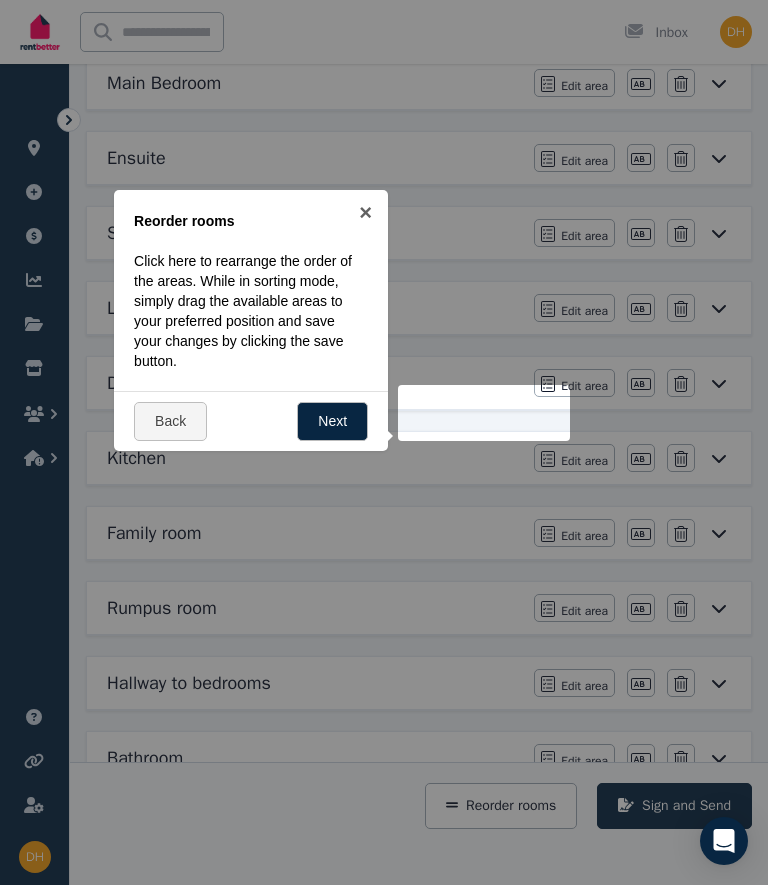 click on "Next" at bounding box center [332, 421] 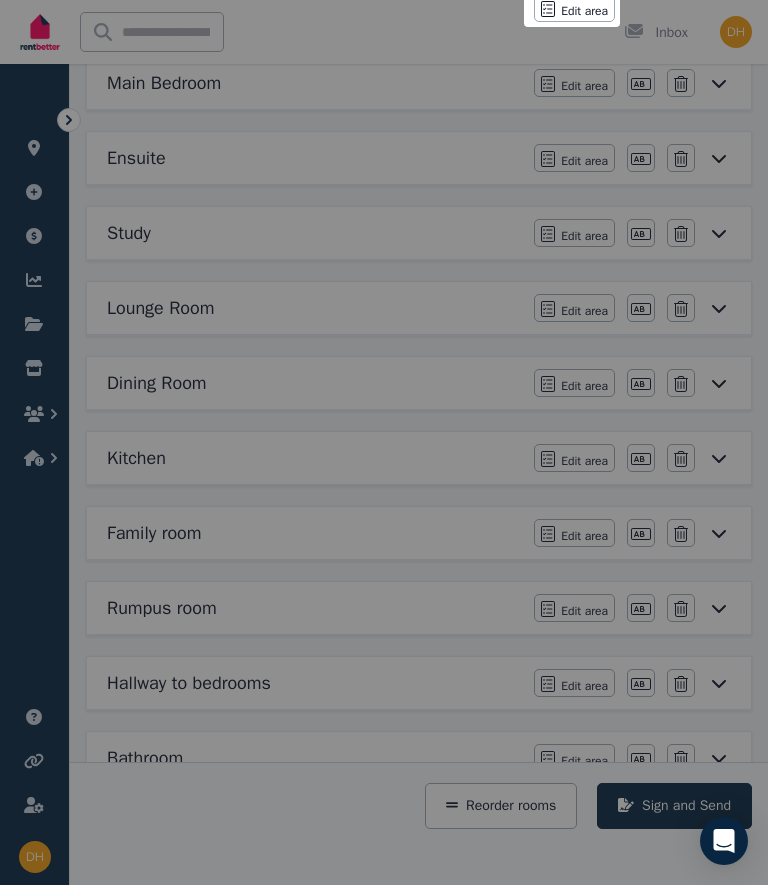 scroll, scrollTop: 0, scrollLeft: 0, axis: both 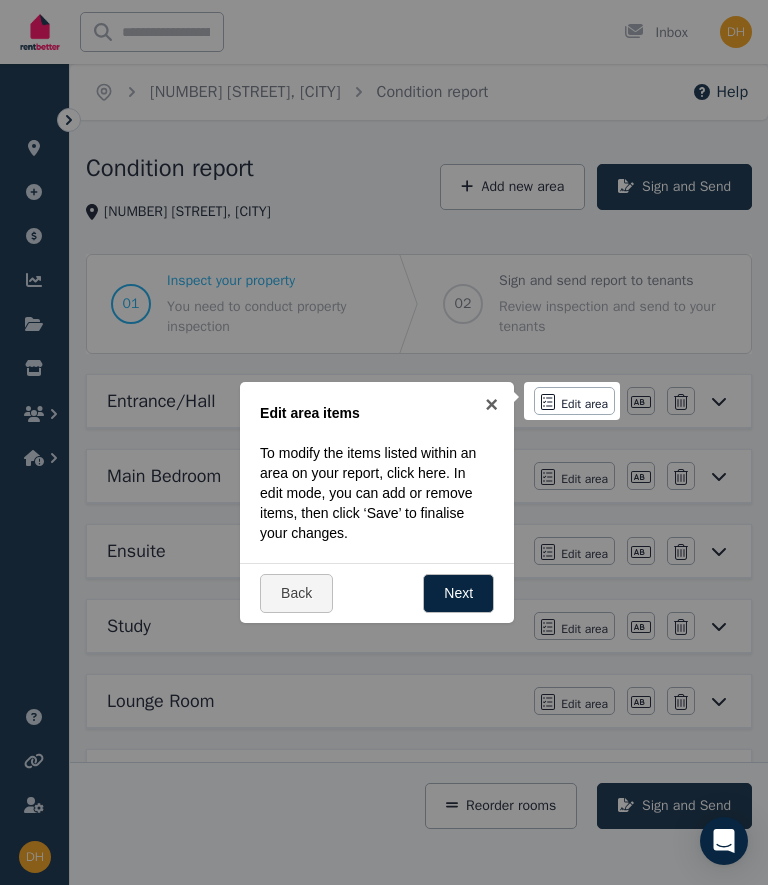 click on "Next" at bounding box center [458, 593] 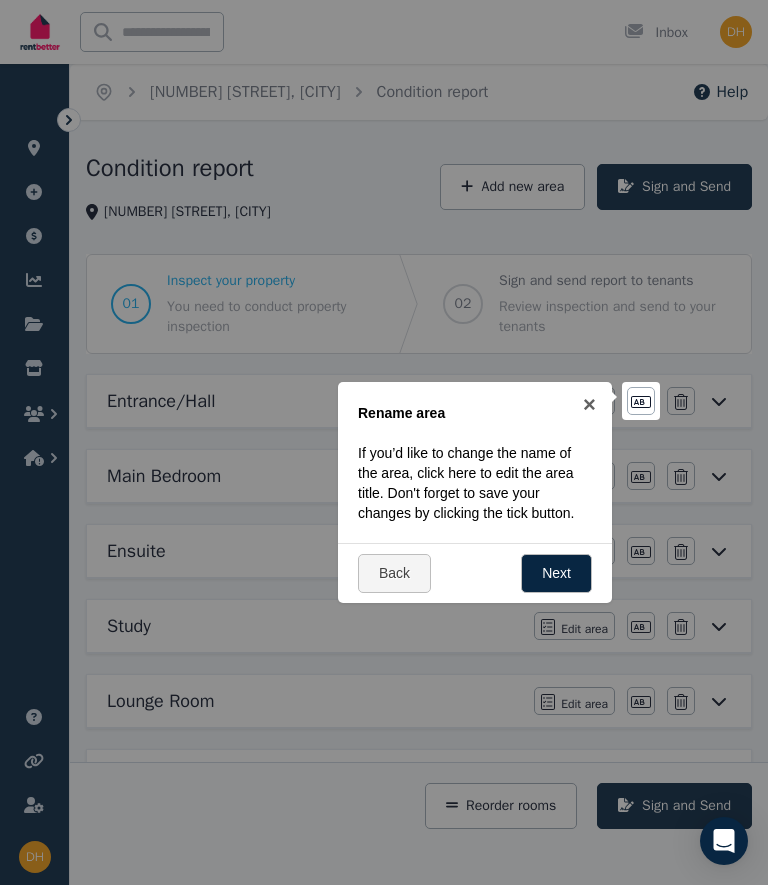 click on "Next" at bounding box center (556, 573) 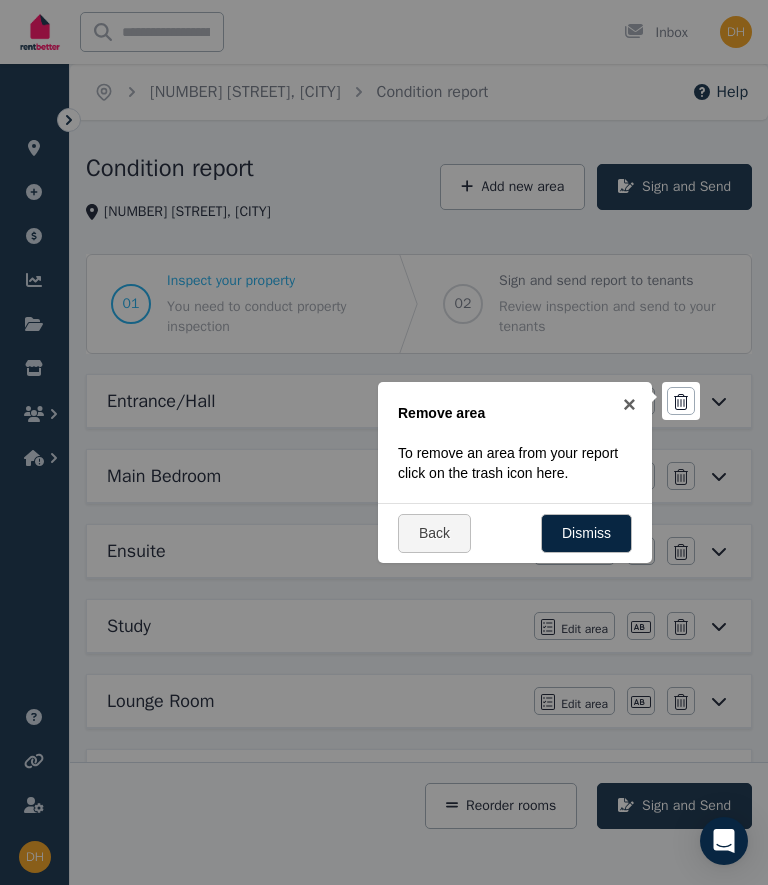 click on "Dismiss" at bounding box center [586, 533] 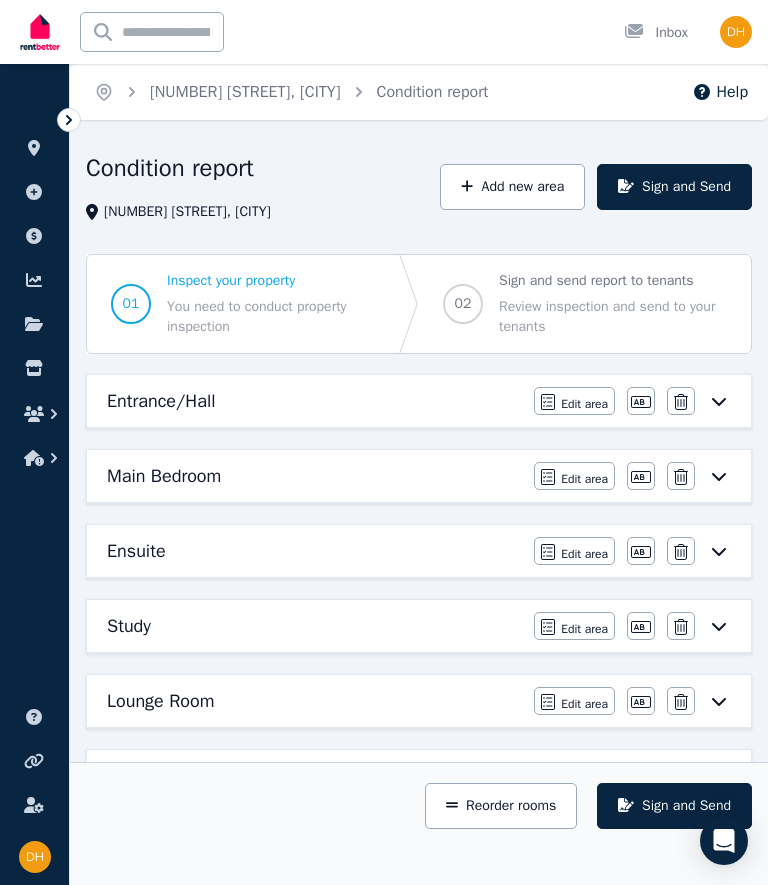 click on "Entrance/Hall" at bounding box center (314, 401) 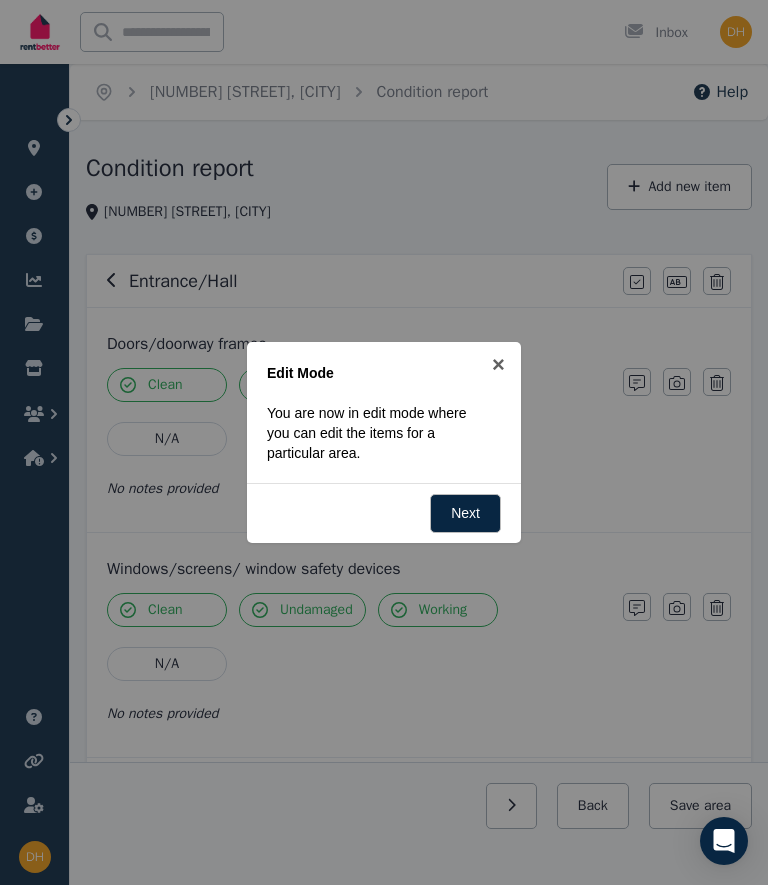 click on "Next" at bounding box center [465, 513] 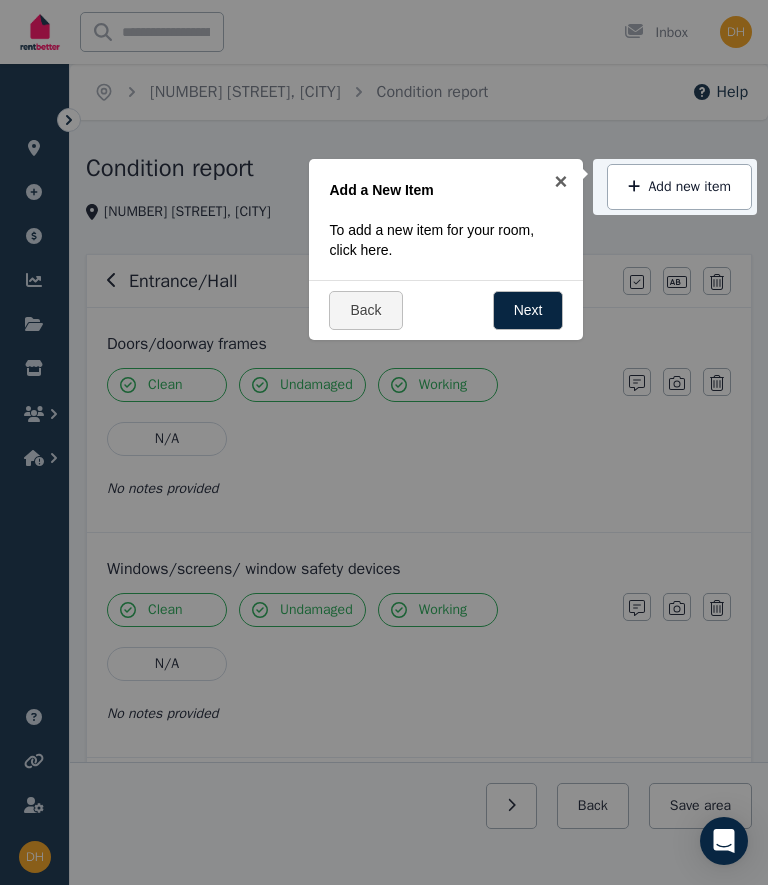 click on "Next" at bounding box center [528, 310] 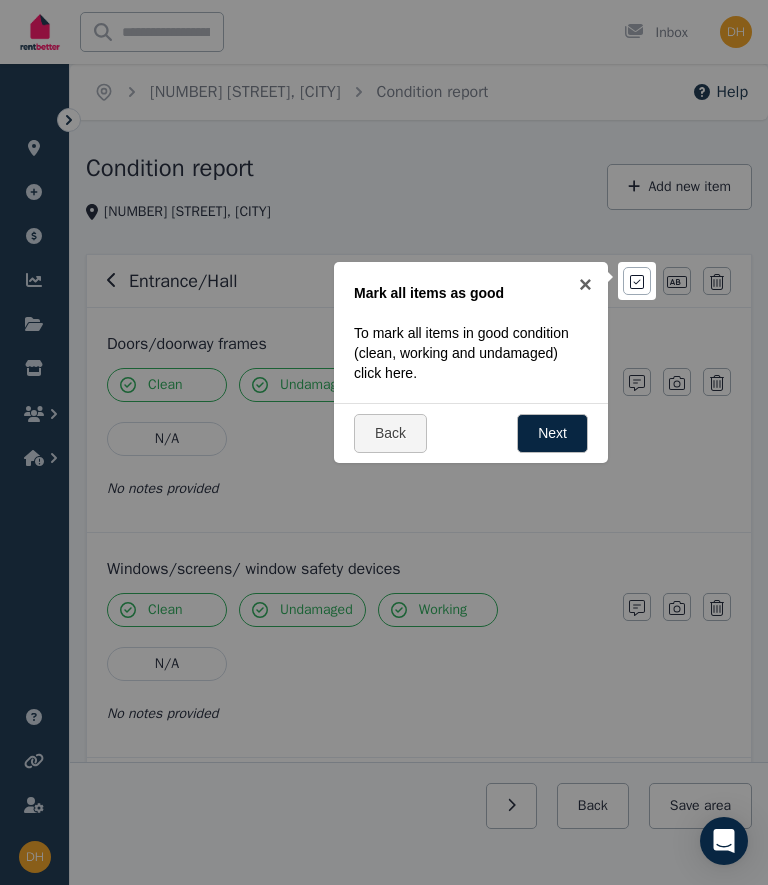 click on "Next" at bounding box center [552, 433] 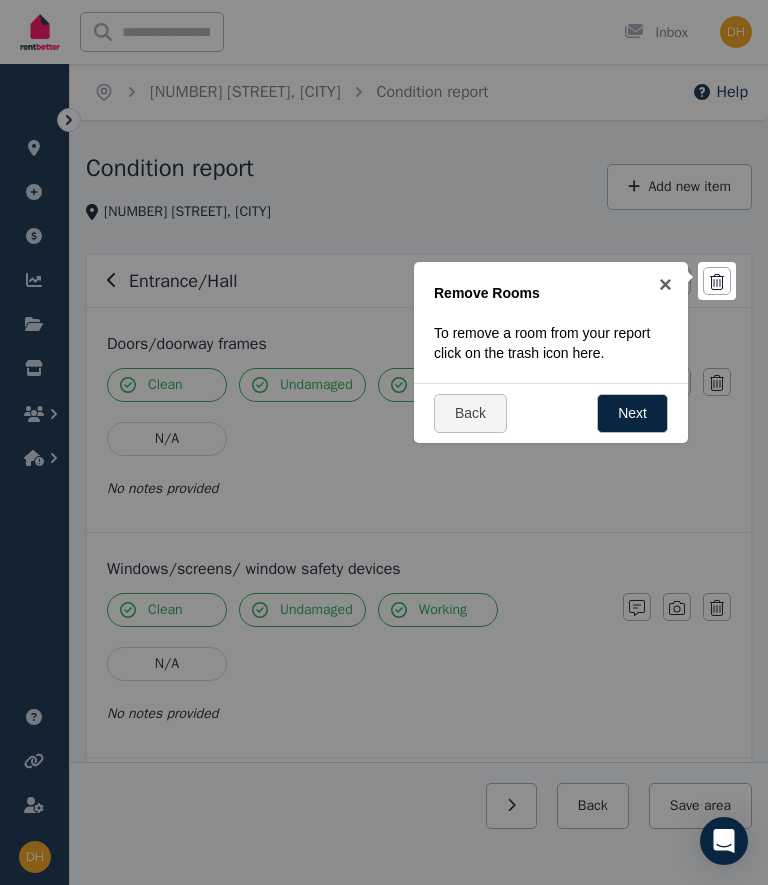 click on "Next" at bounding box center (632, 413) 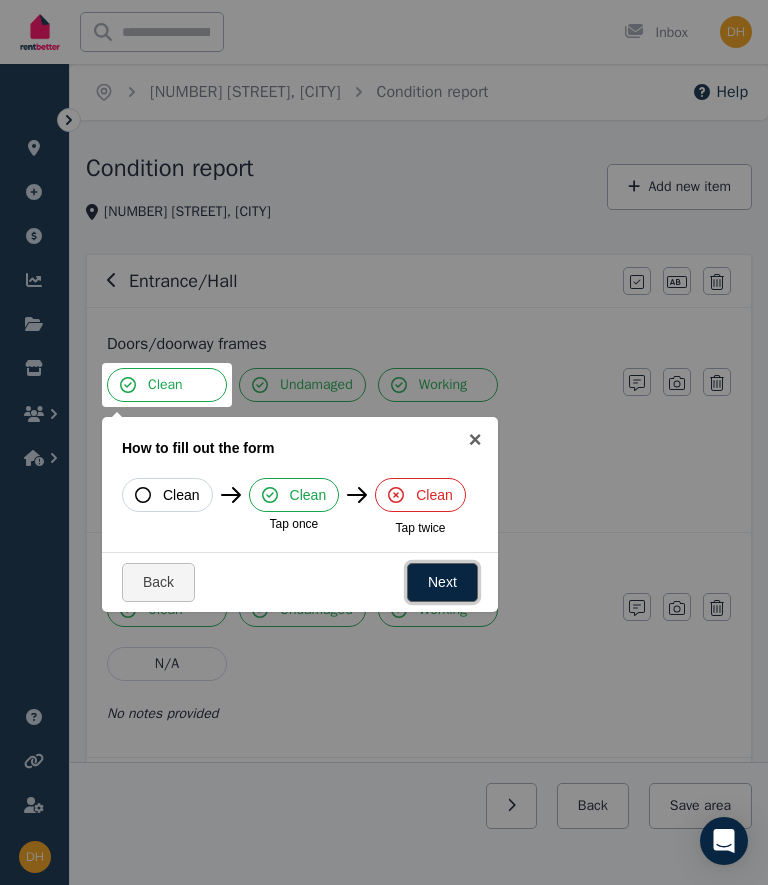 click on "Next" at bounding box center (442, 582) 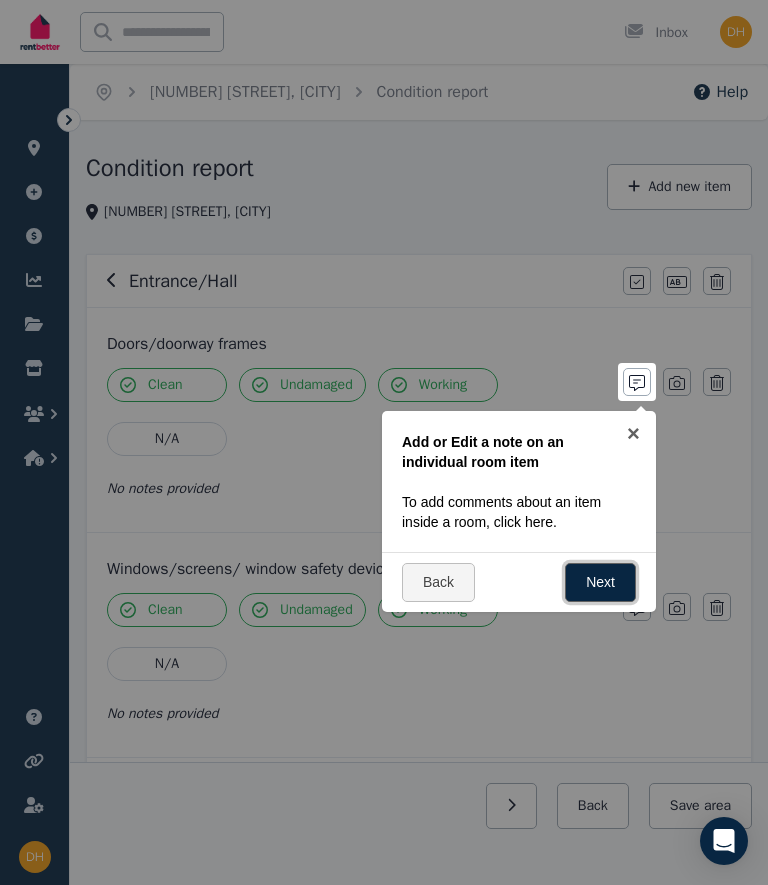 click on "Next" at bounding box center [600, 582] 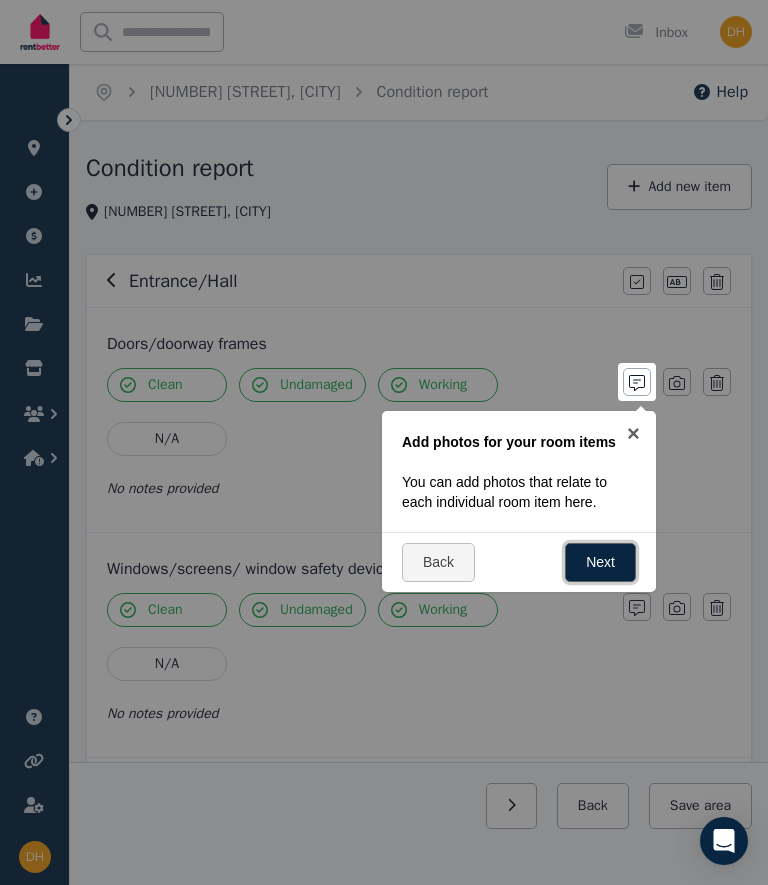 click on "Next" at bounding box center [600, 562] 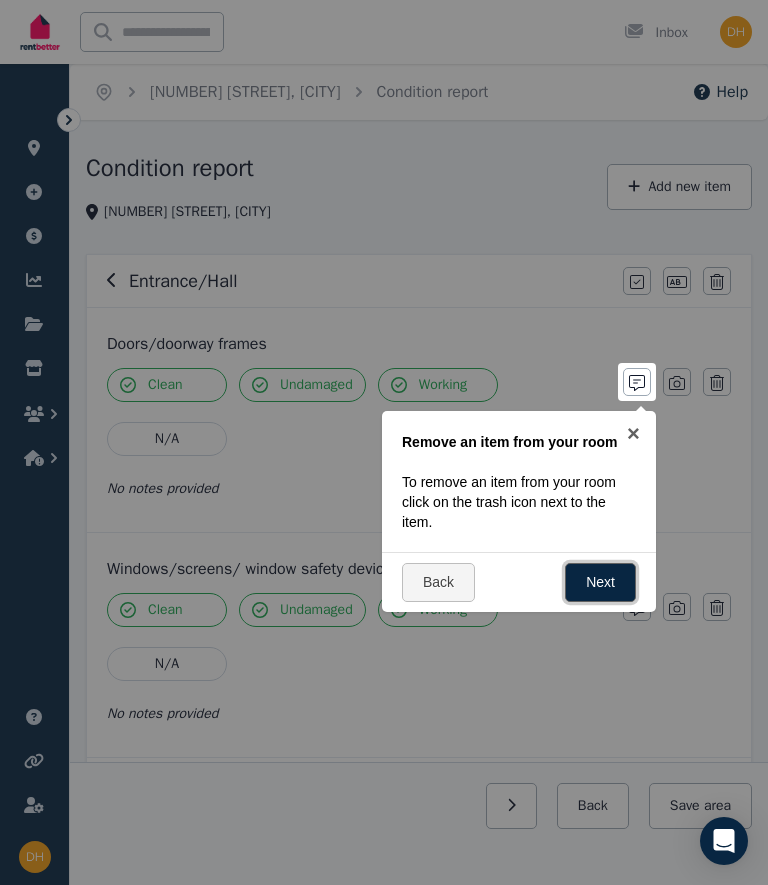 click on "Next" at bounding box center (600, 582) 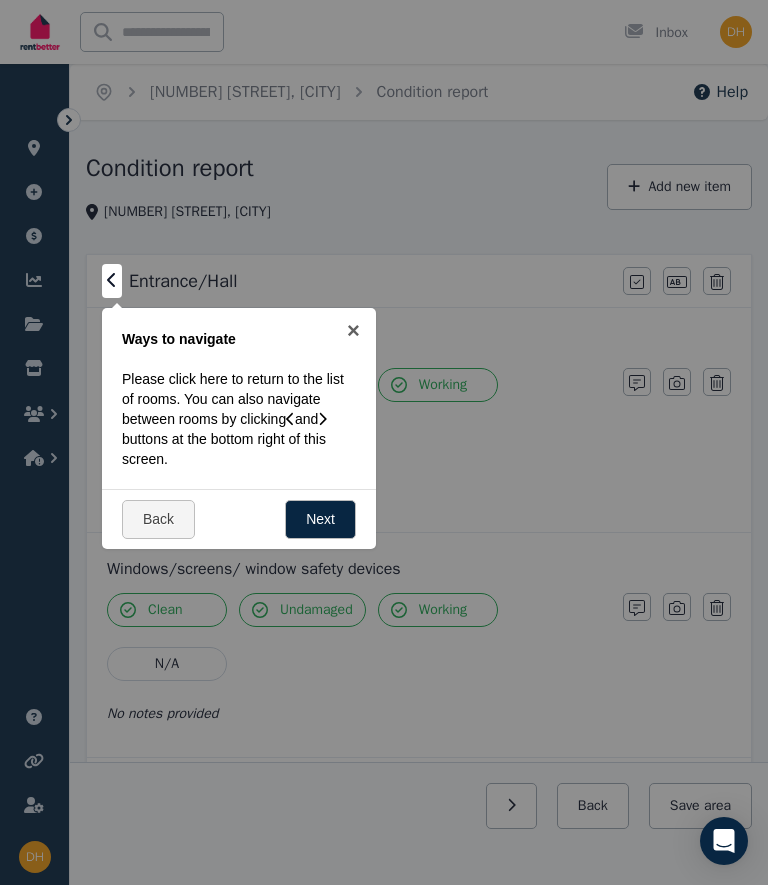 click at bounding box center [384, 442] 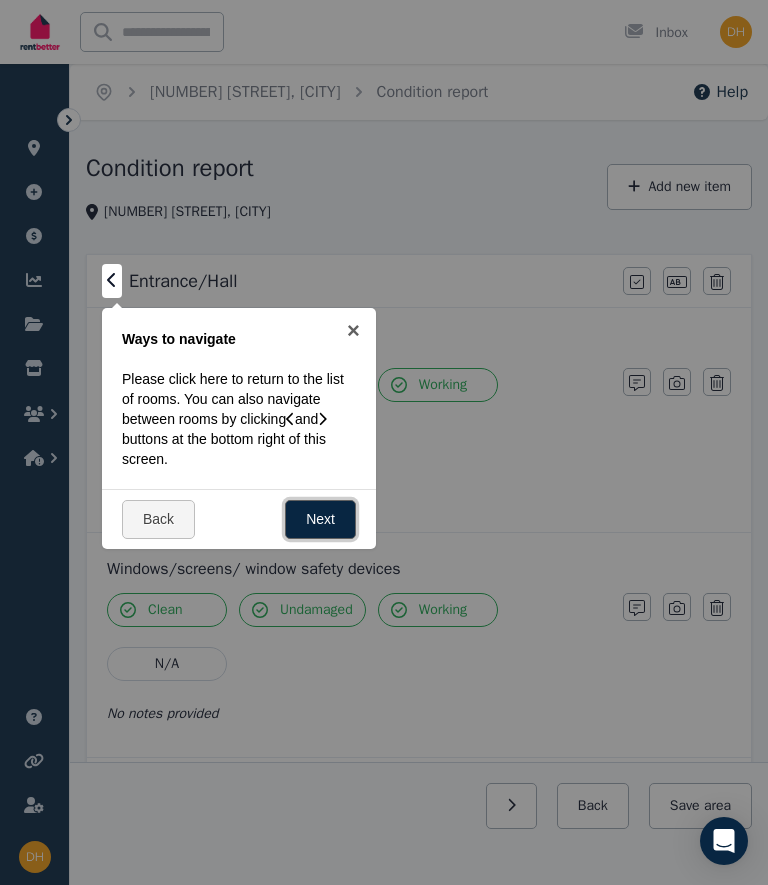click on "Next" at bounding box center (320, 519) 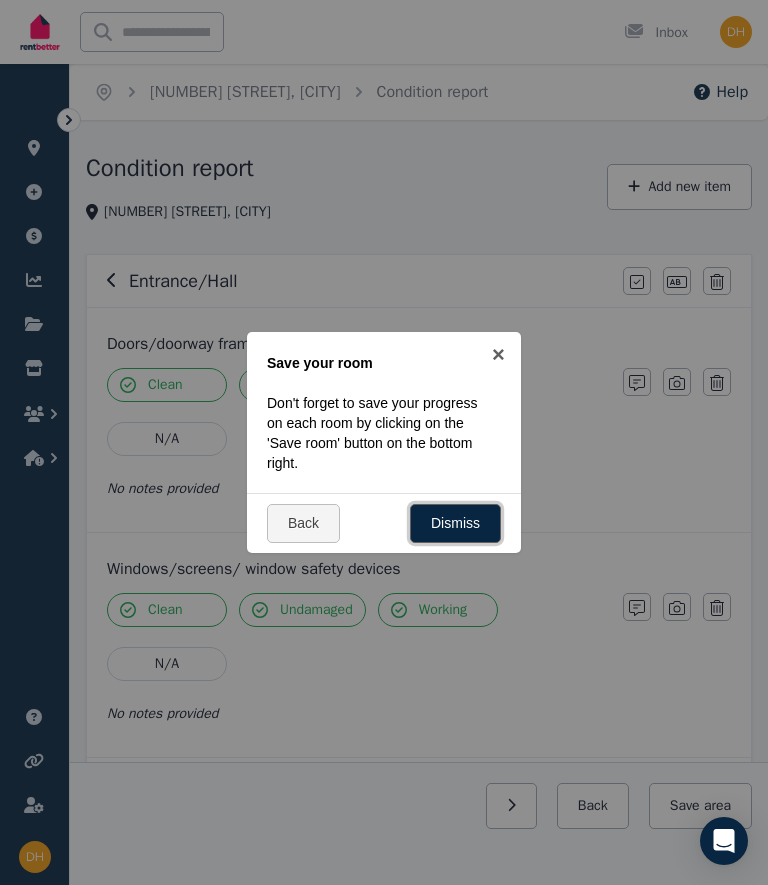 click on "Dismiss" at bounding box center [455, 523] 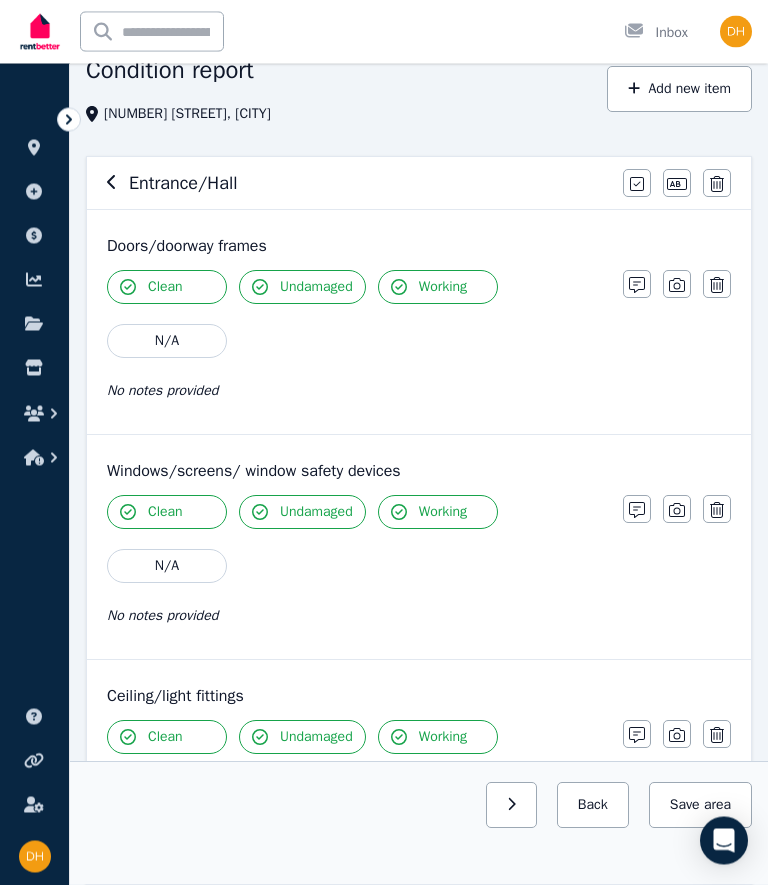 scroll, scrollTop: 0, scrollLeft: 0, axis: both 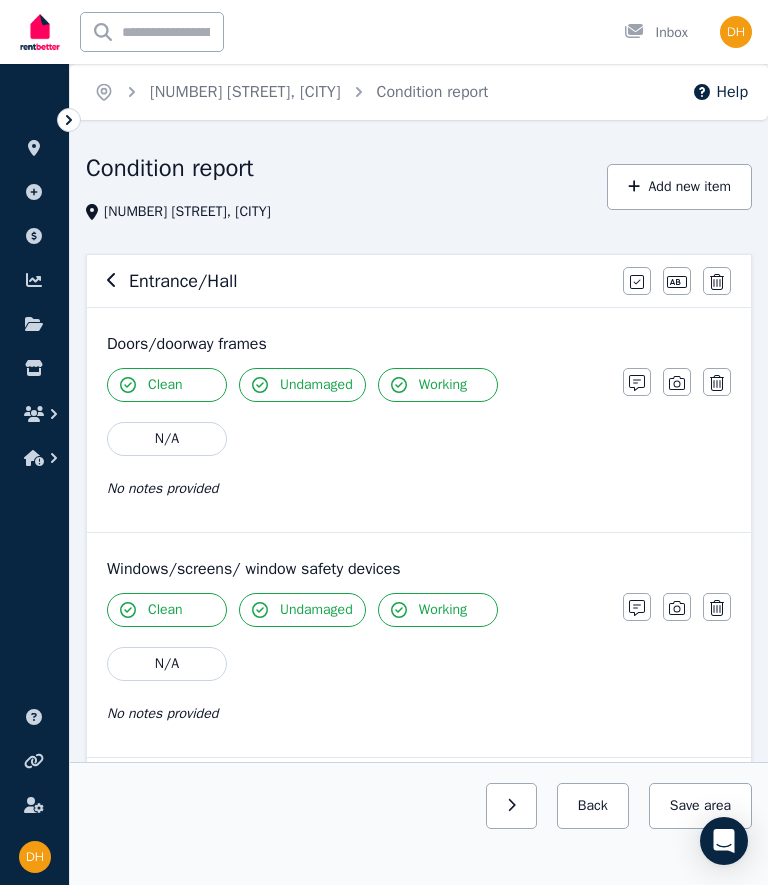click at bounding box center (677, 382) 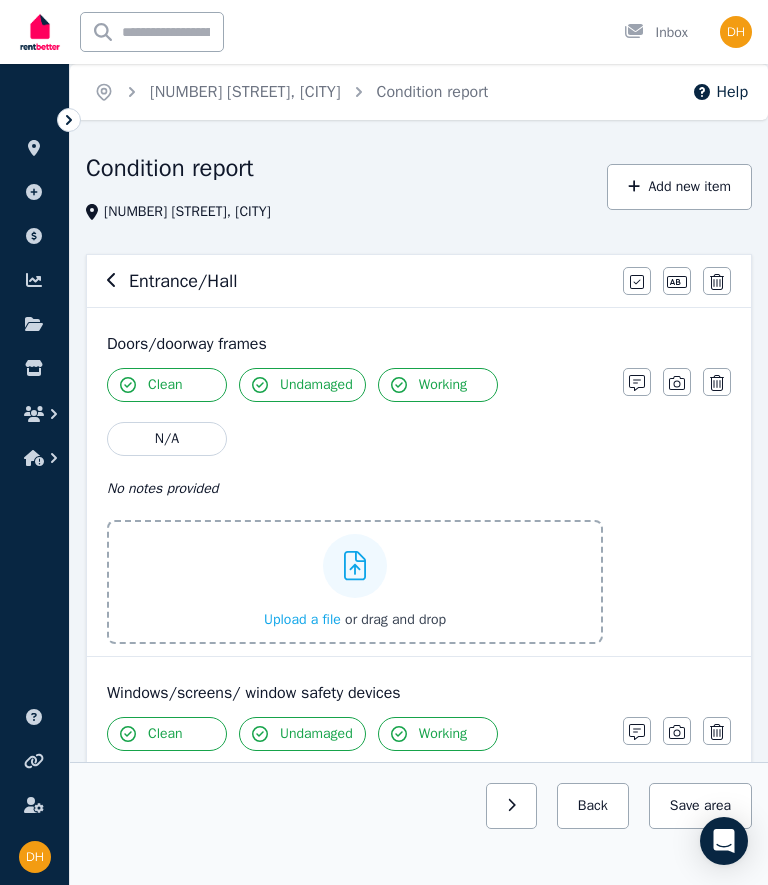 click on "Upload a file" at bounding box center [302, 619] 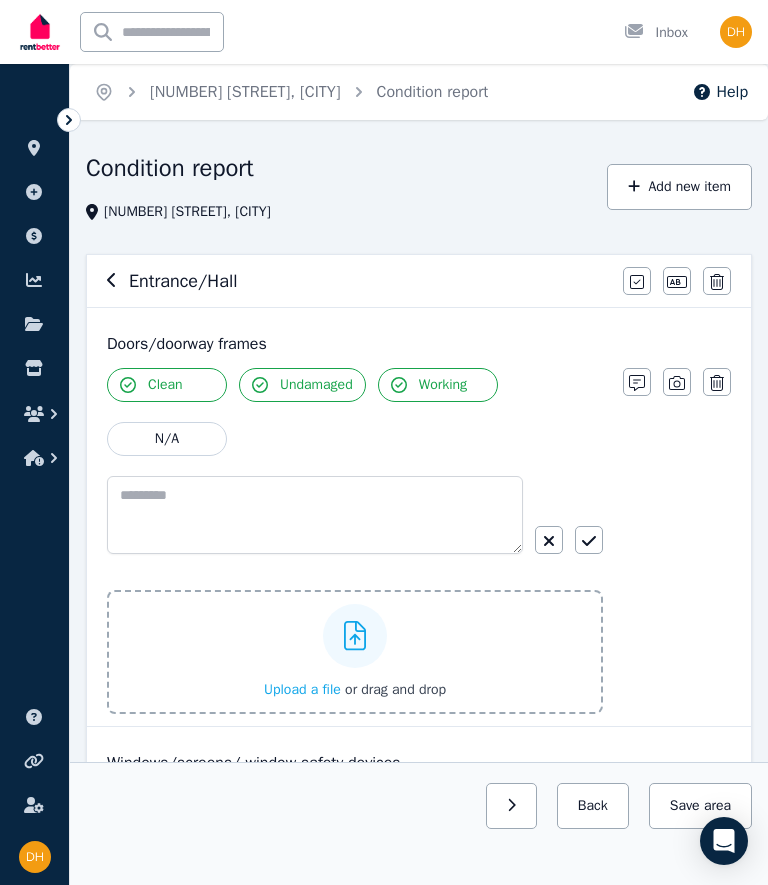 click 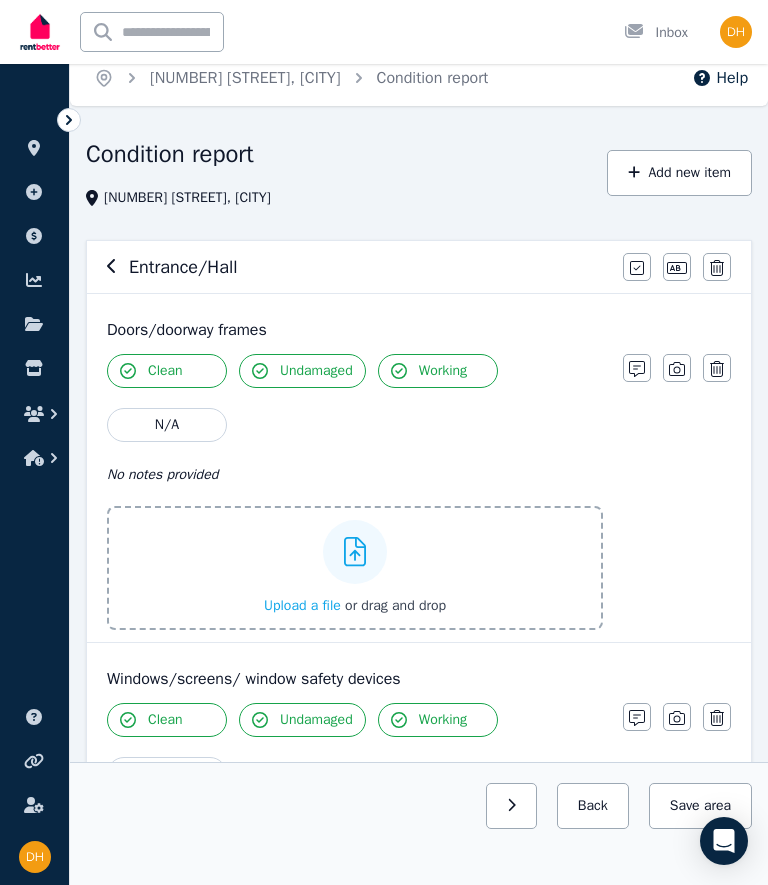 scroll, scrollTop: 0, scrollLeft: 0, axis: both 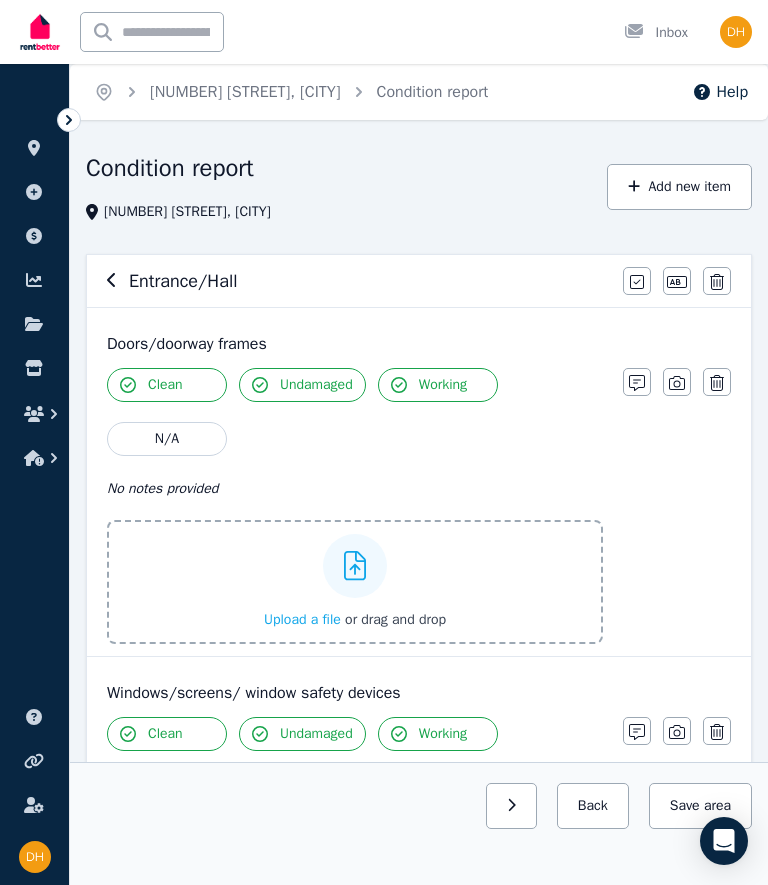 click on "Entrance/Hall Mark all items as good Edit name Delete" at bounding box center (419, 281) 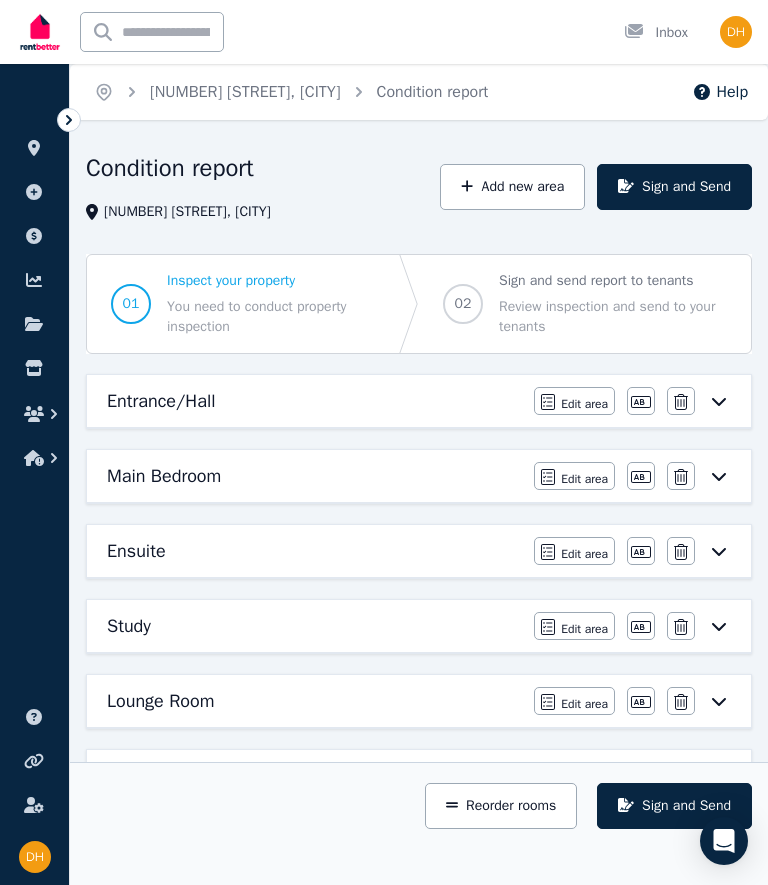 click on "Main Bedroom" at bounding box center (164, 476) 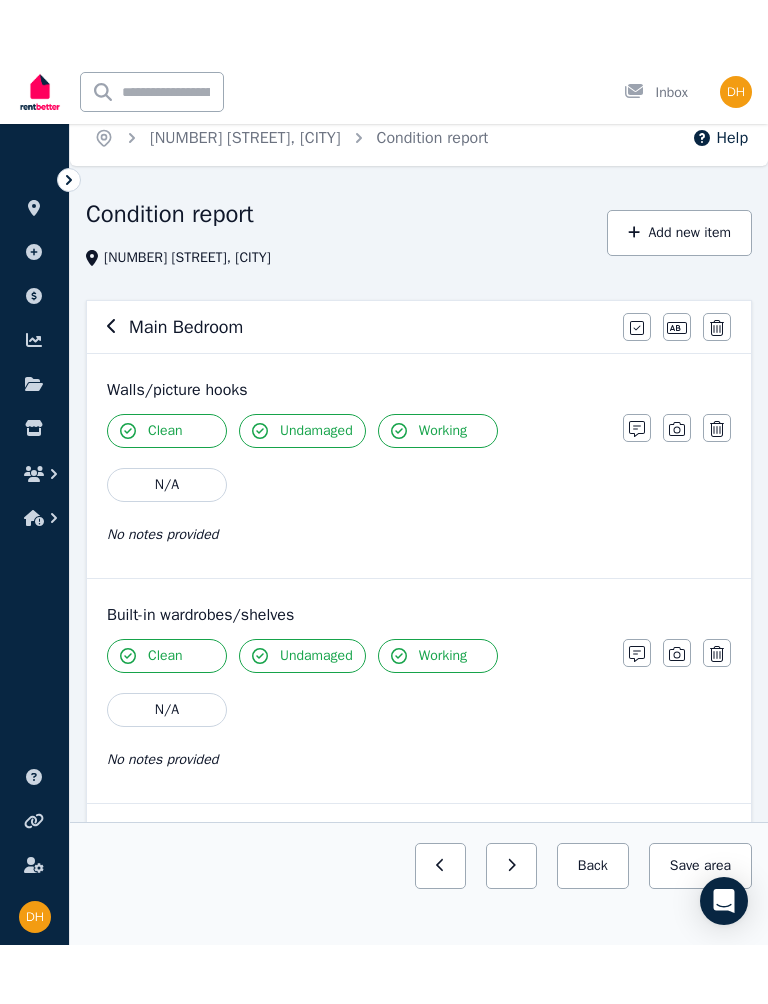 scroll, scrollTop: 0, scrollLeft: 0, axis: both 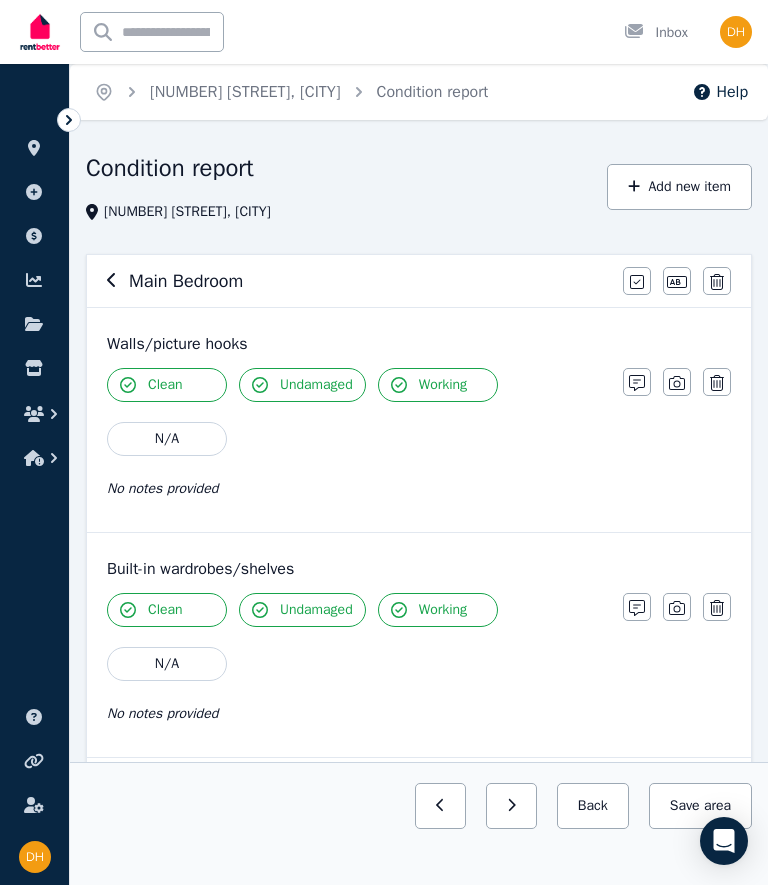 click 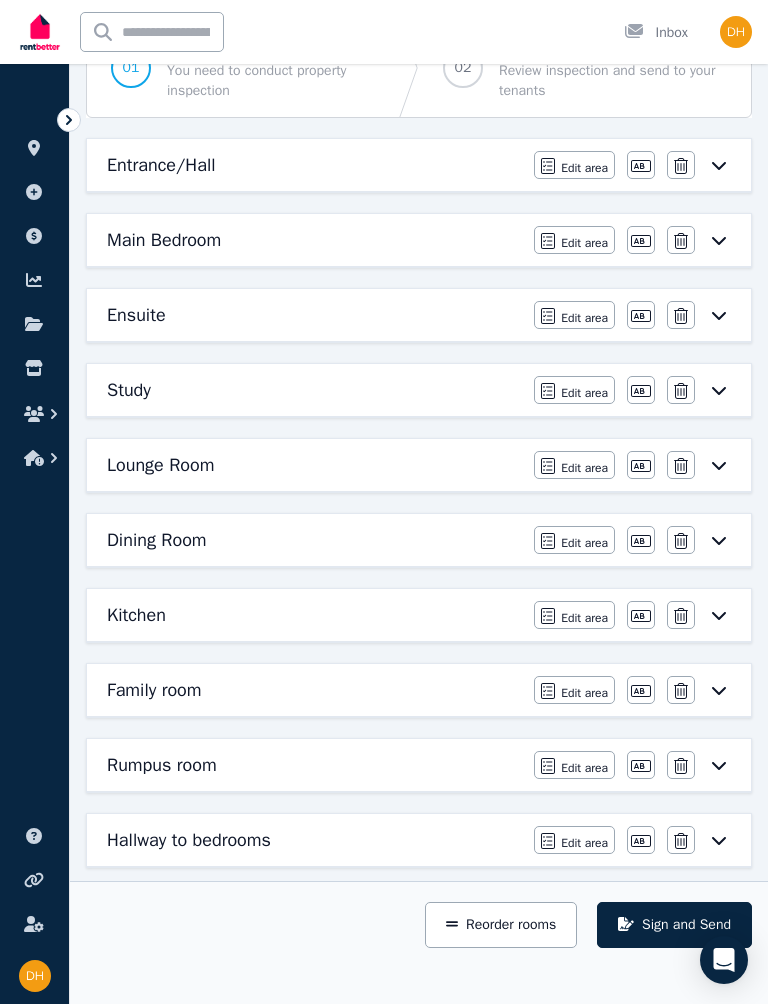 scroll, scrollTop: 238, scrollLeft: 0, axis: vertical 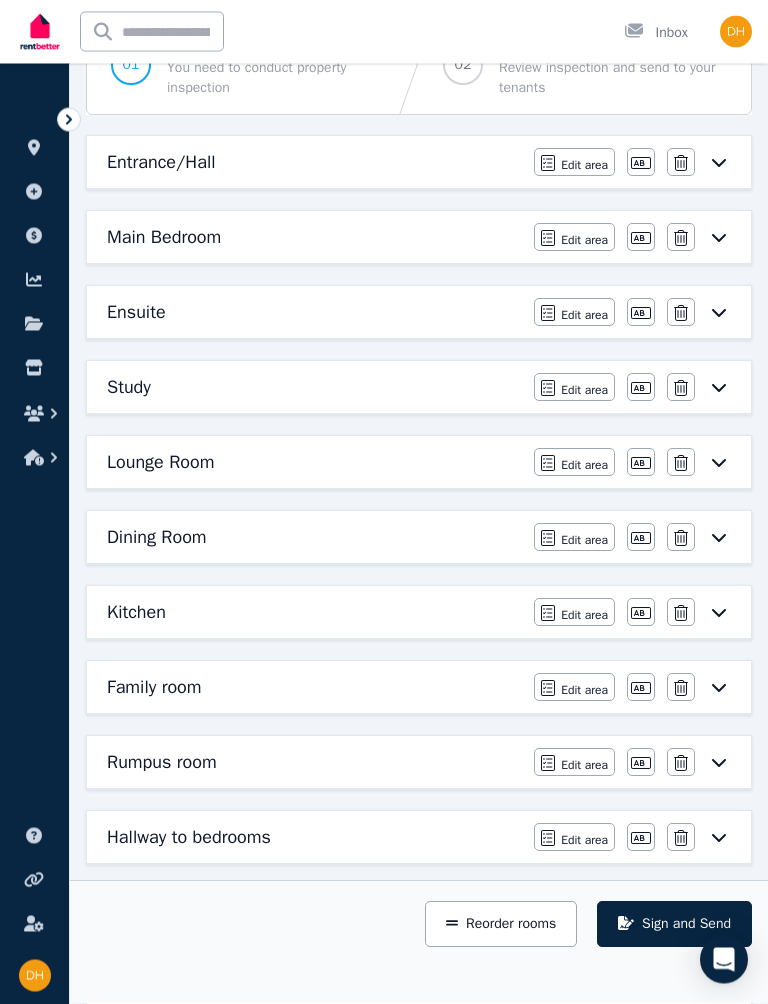 click on "Family room" at bounding box center (154, 688) 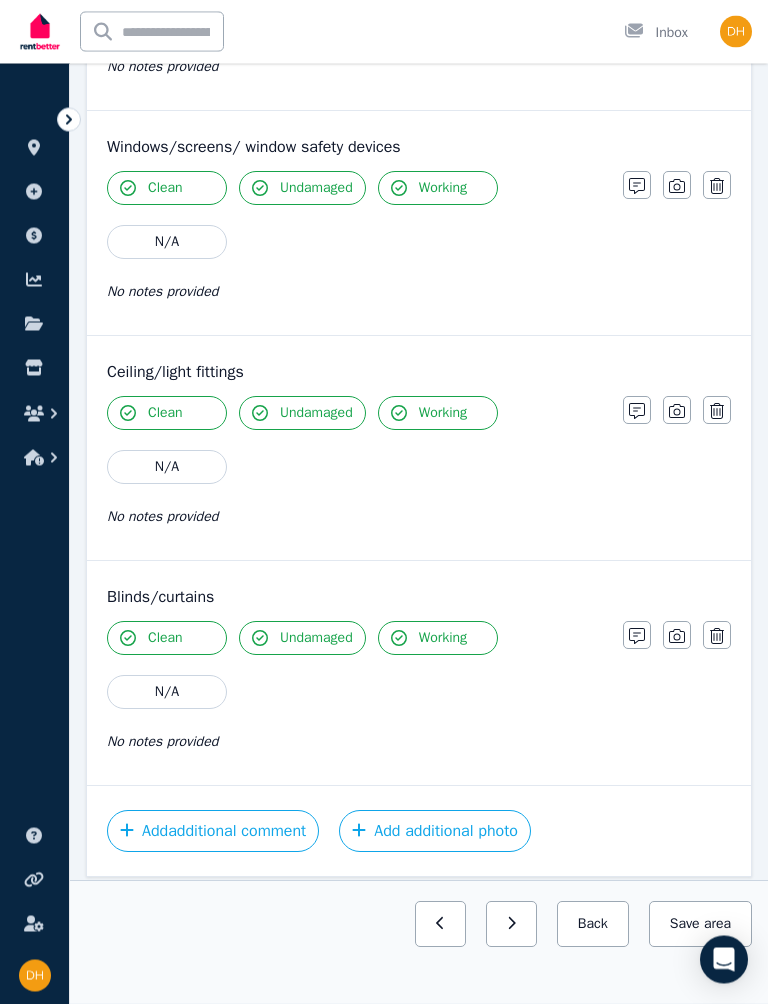 scroll, scrollTop: 715, scrollLeft: 0, axis: vertical 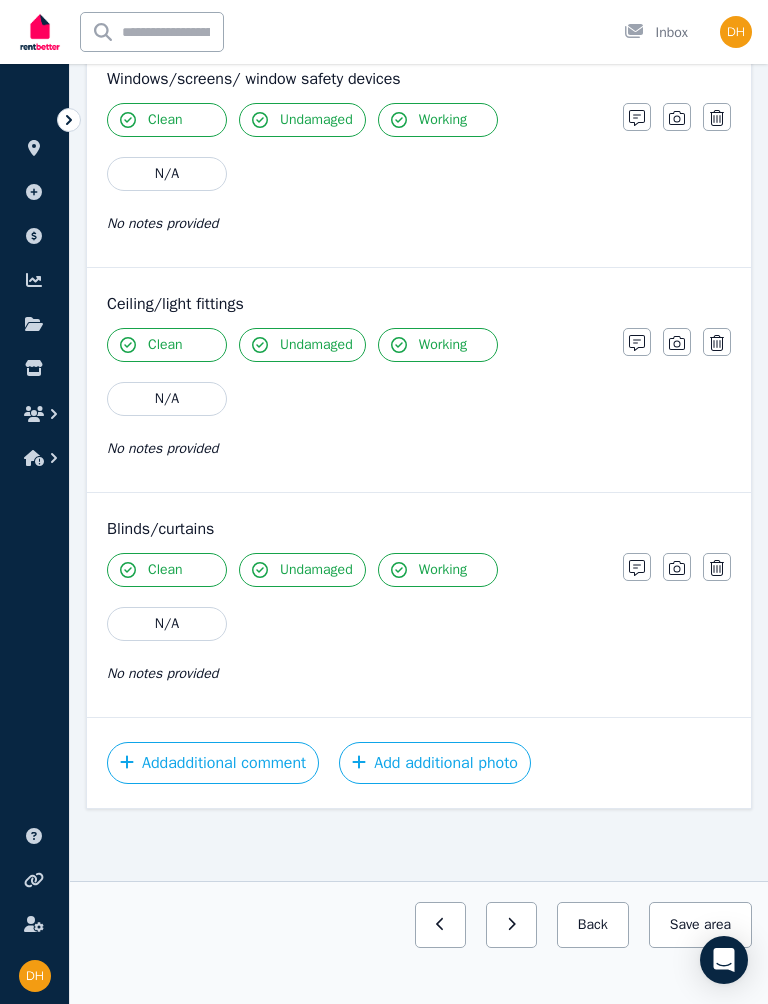 click on "Back" at bounding box center [593, 925] 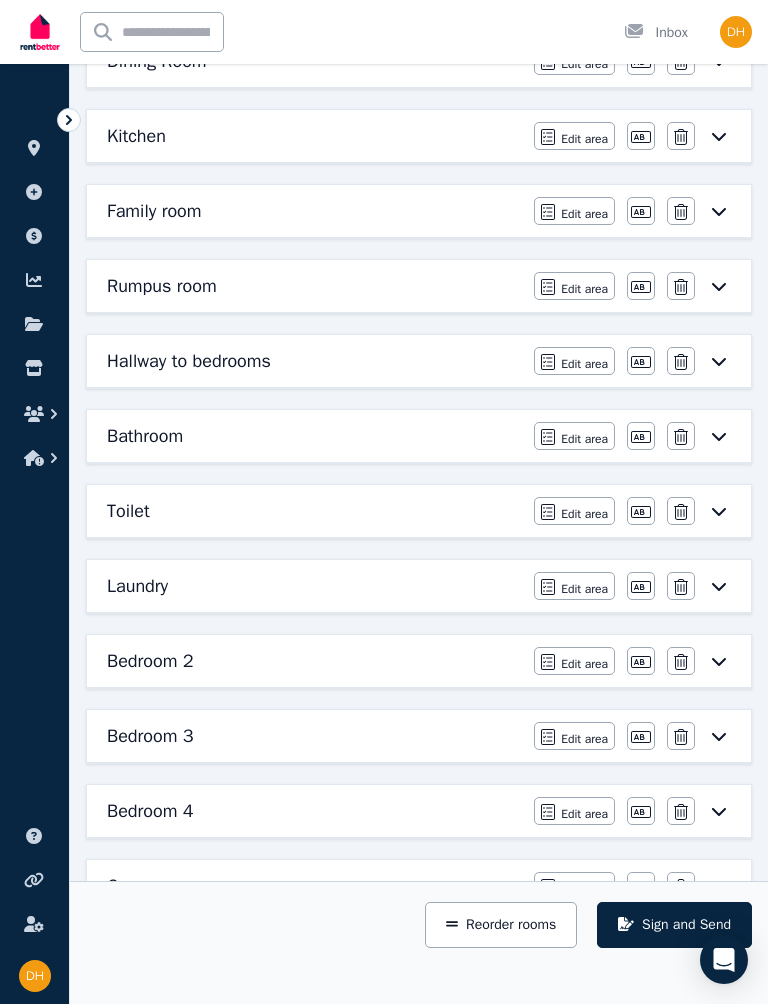 click on "Rumpus room" at bounding box center (162, 286) 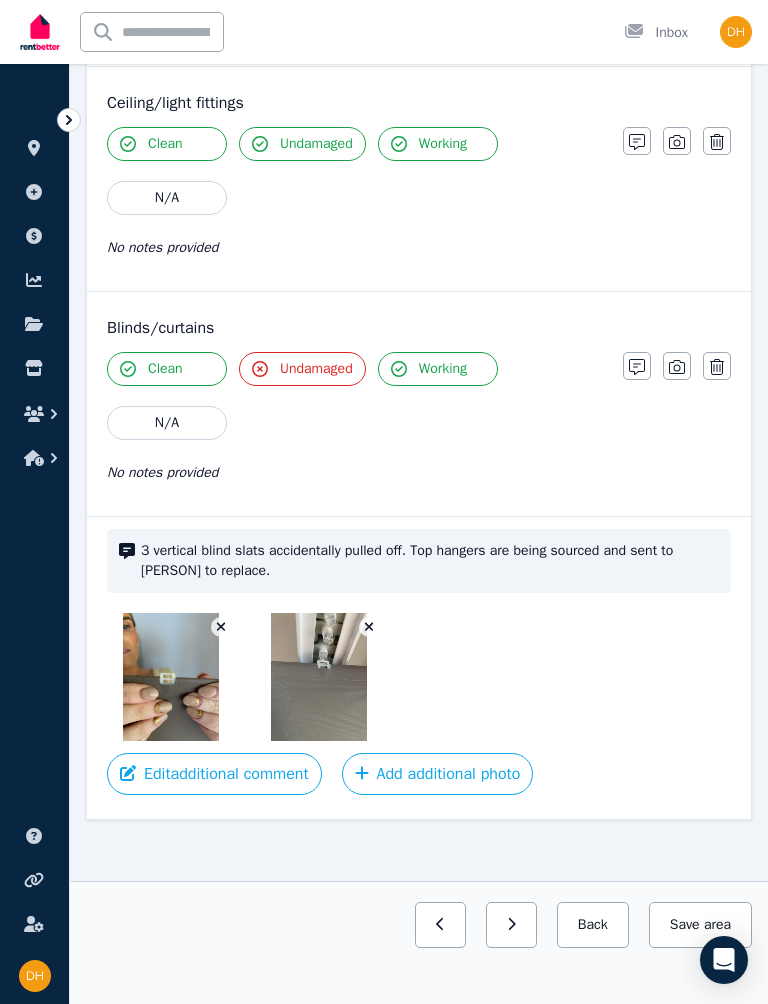 scroll, scrollTop: 927, scrollLeft: 0, axis: vertical 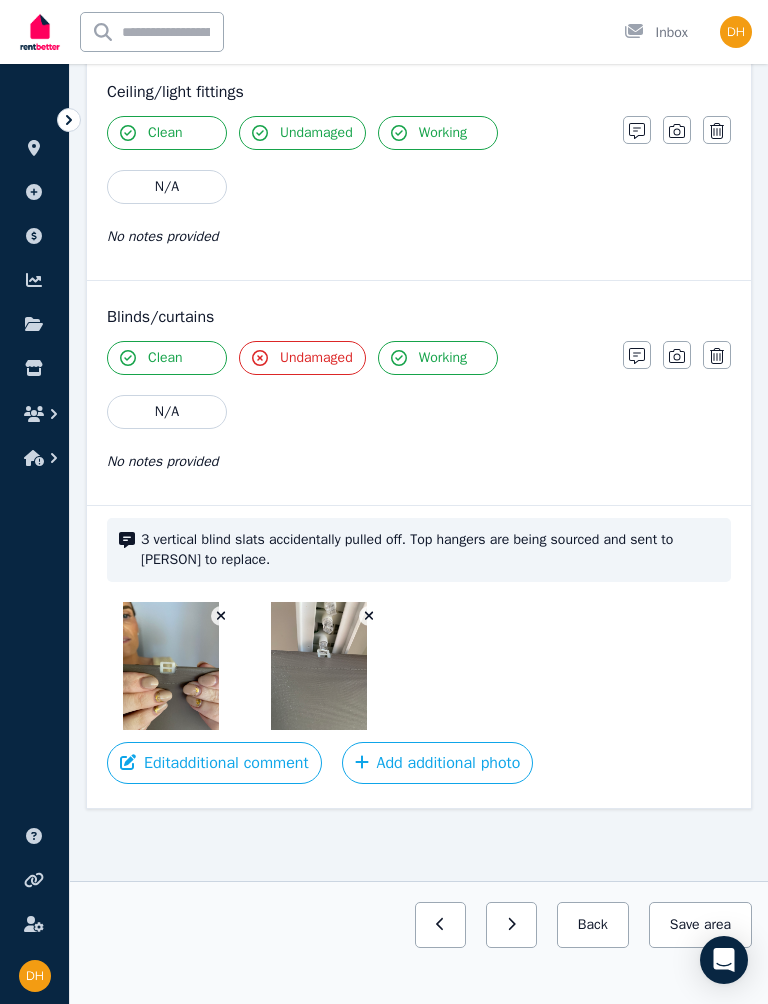 click at bounding box center [319, 666] 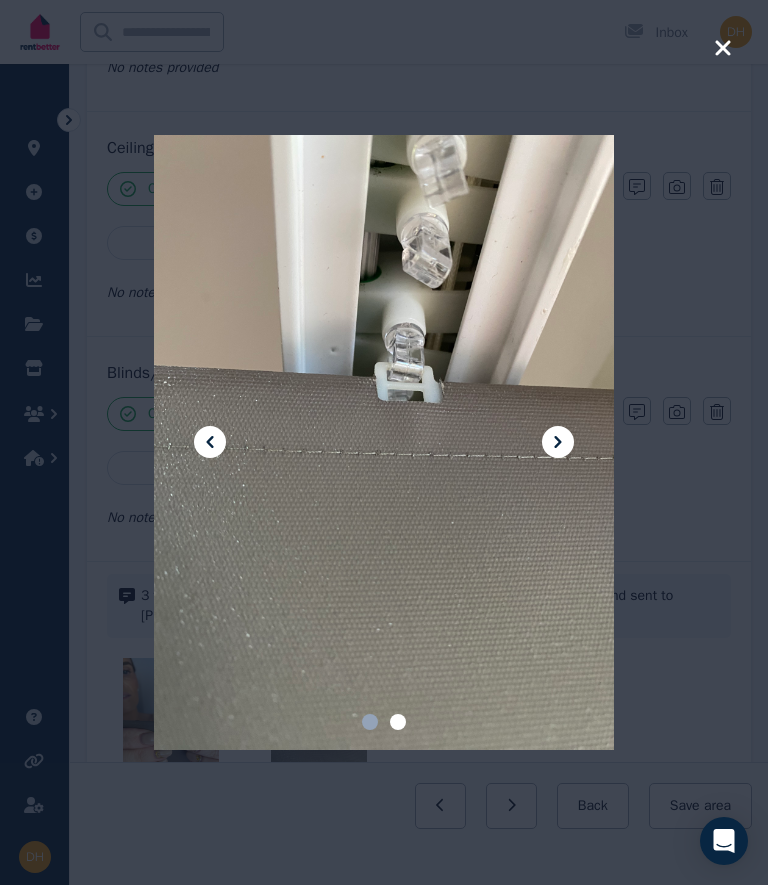 scroll, scrollTop: 869, scrollLeft: 0, axis: vertical 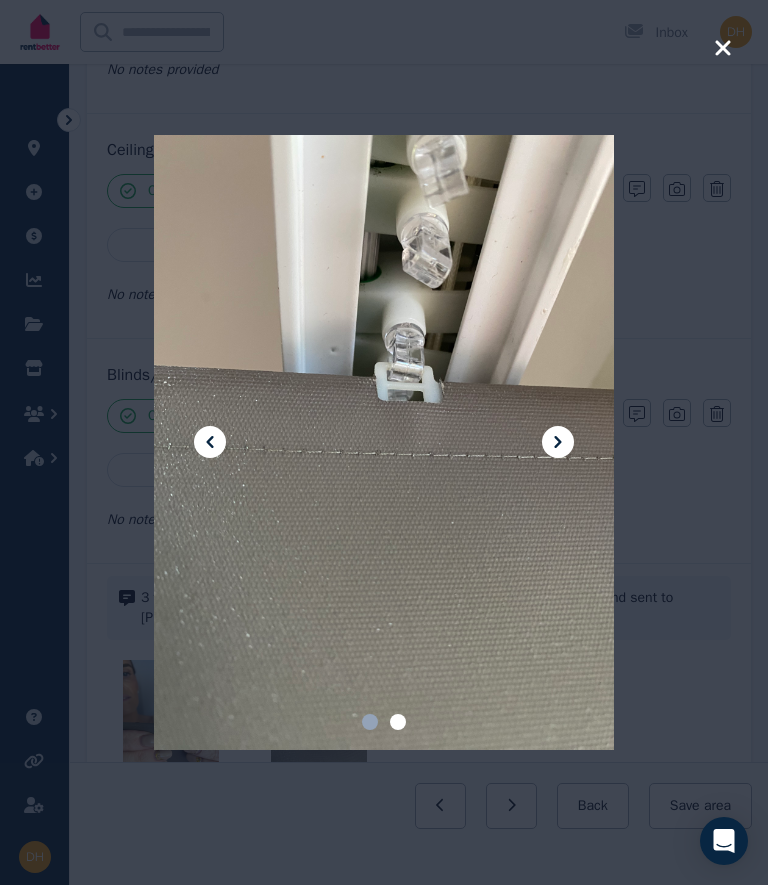 click 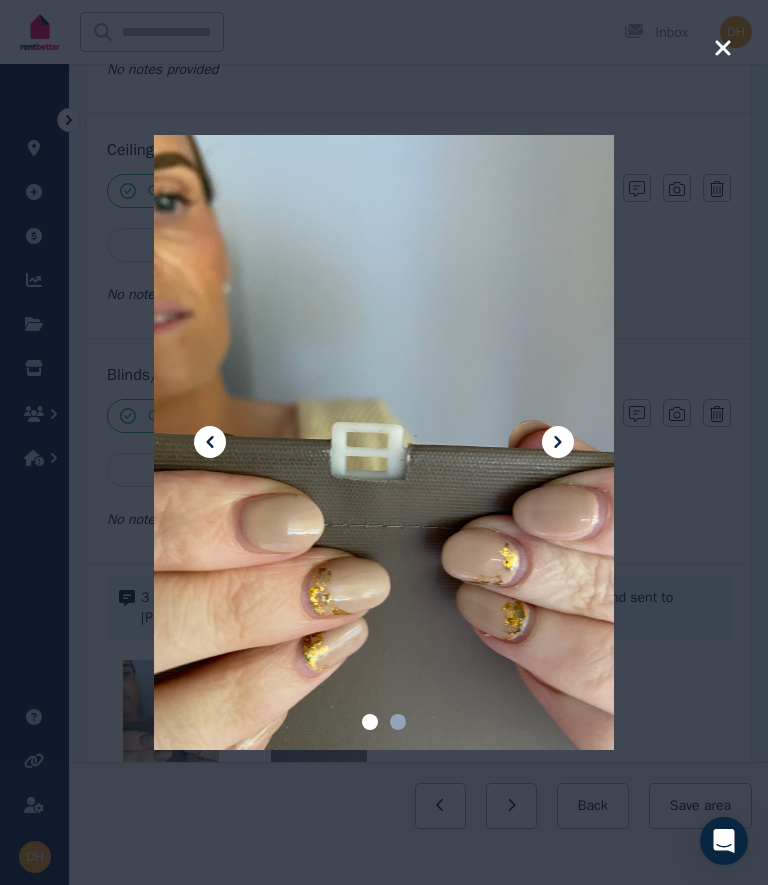 click 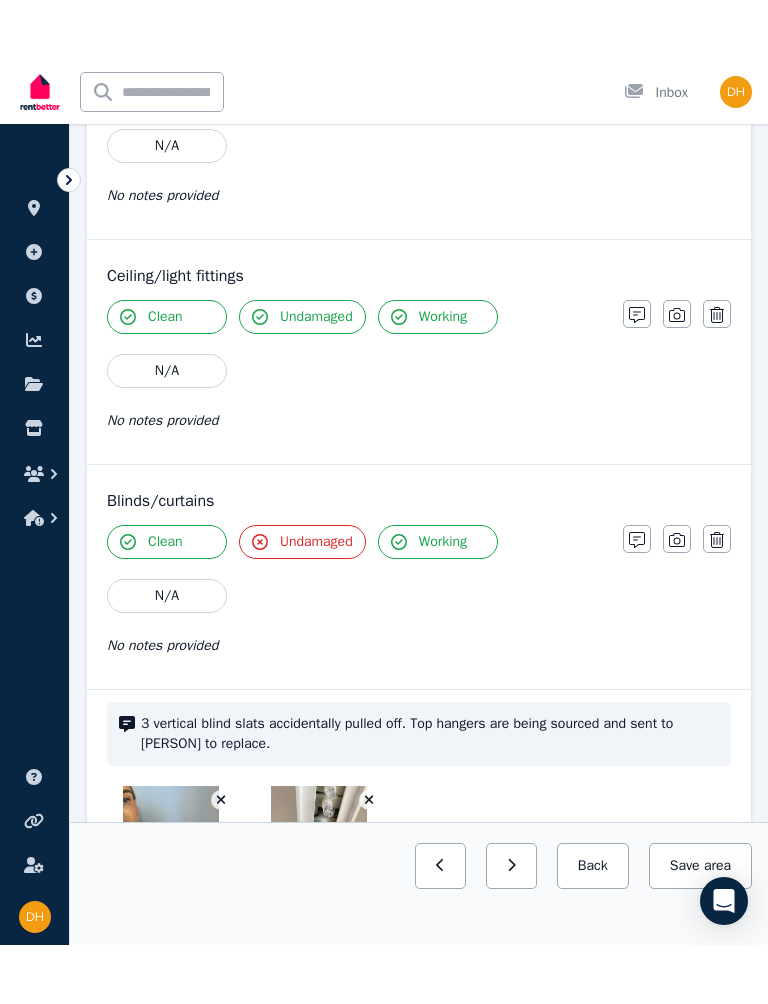 scroll, scrollTop: 799, scrollLeft: 0, axis: vertical 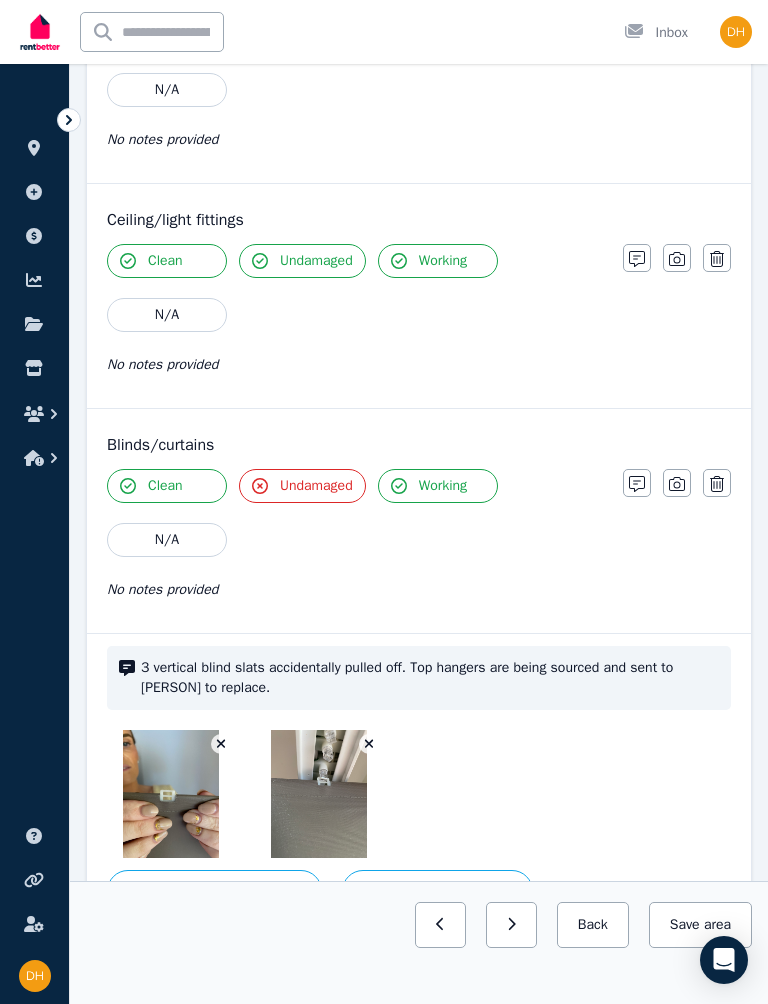 click 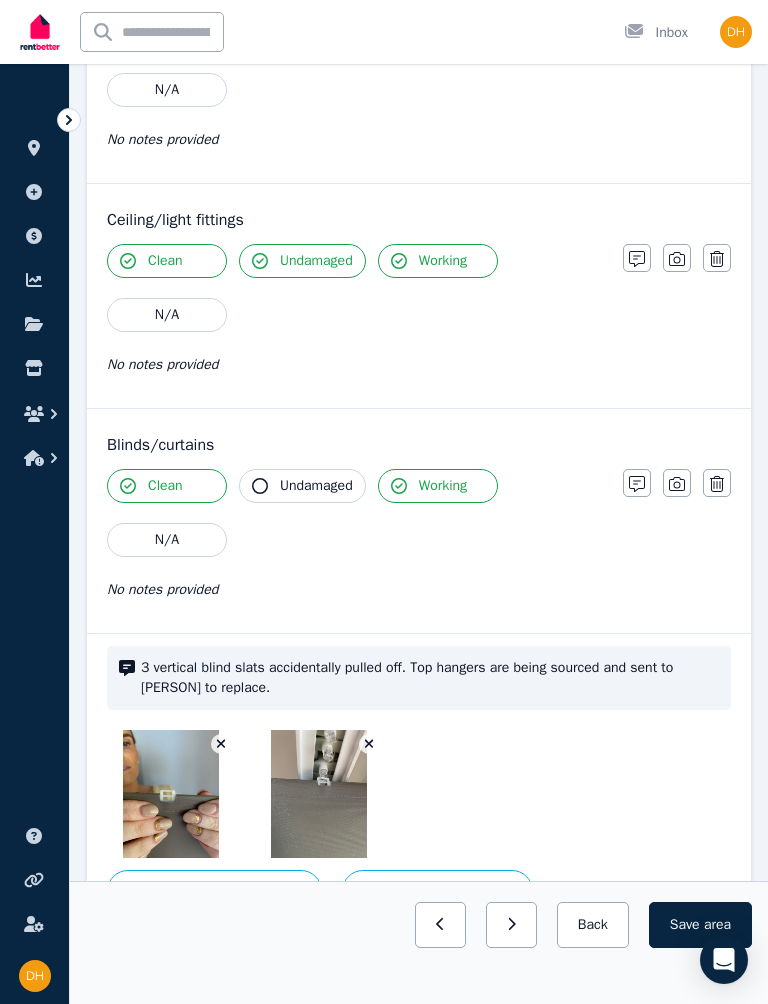 click on "Undamaged" at bounding box center (316, 486) 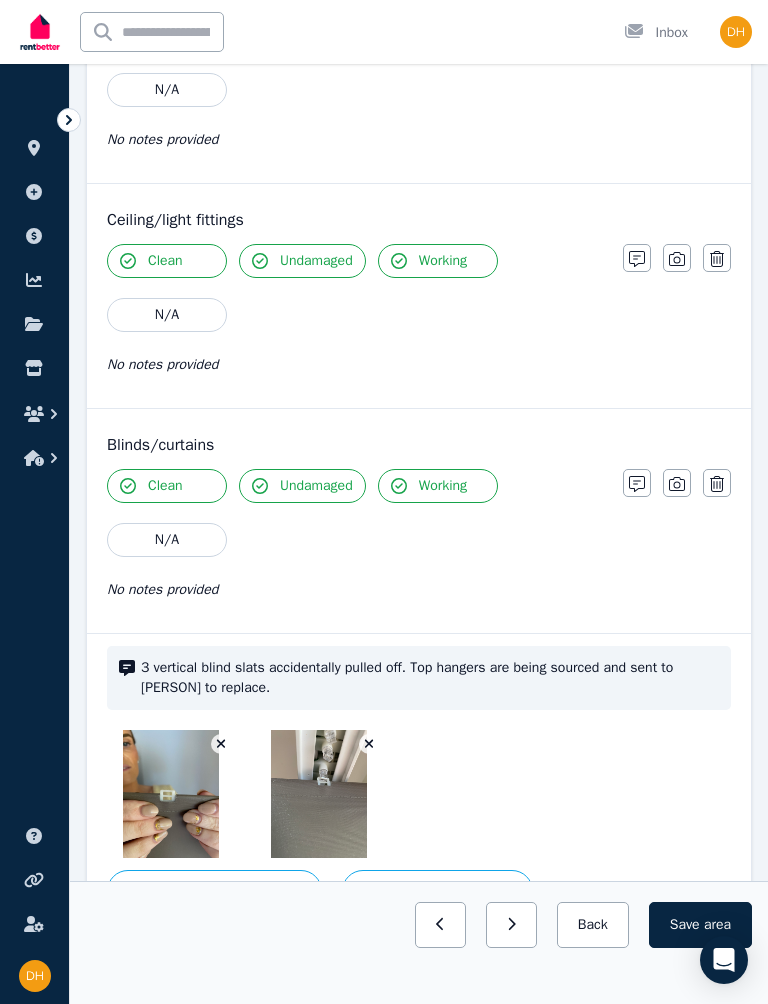 click on "Undamaged" at bounding box center (316, 486) 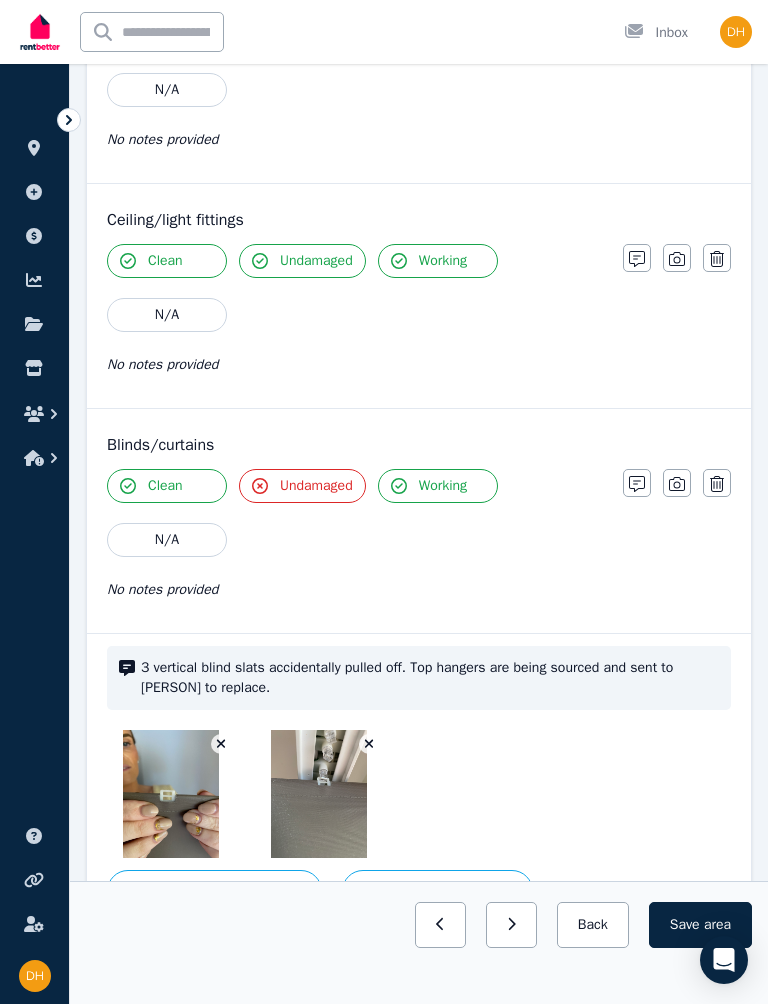 click on "Undamaged" at bounding box center (316, 486) 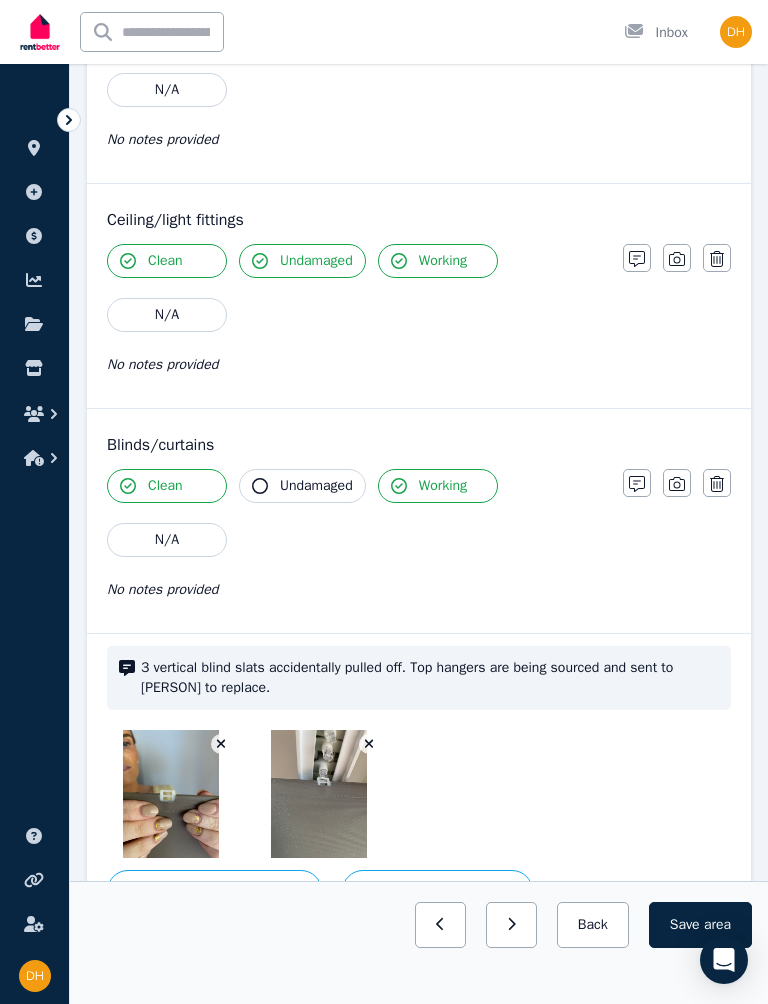 click on "Undamaged" at bounding box center (316, 486) 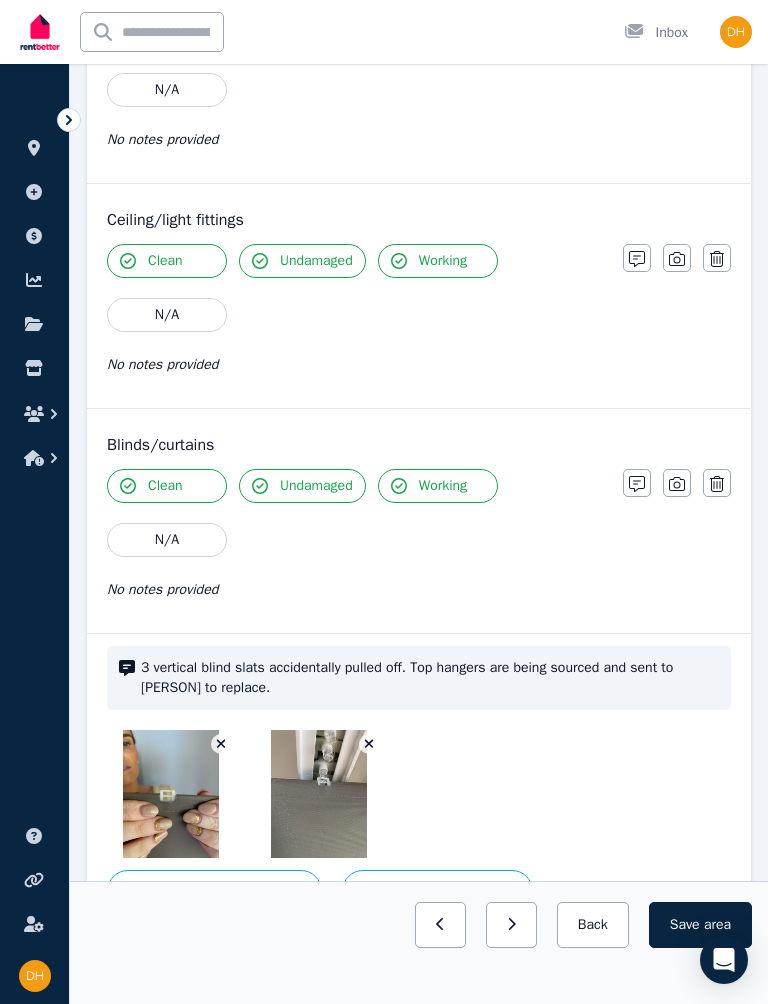 click on "Undamaged" at bounding box center (316, 486) 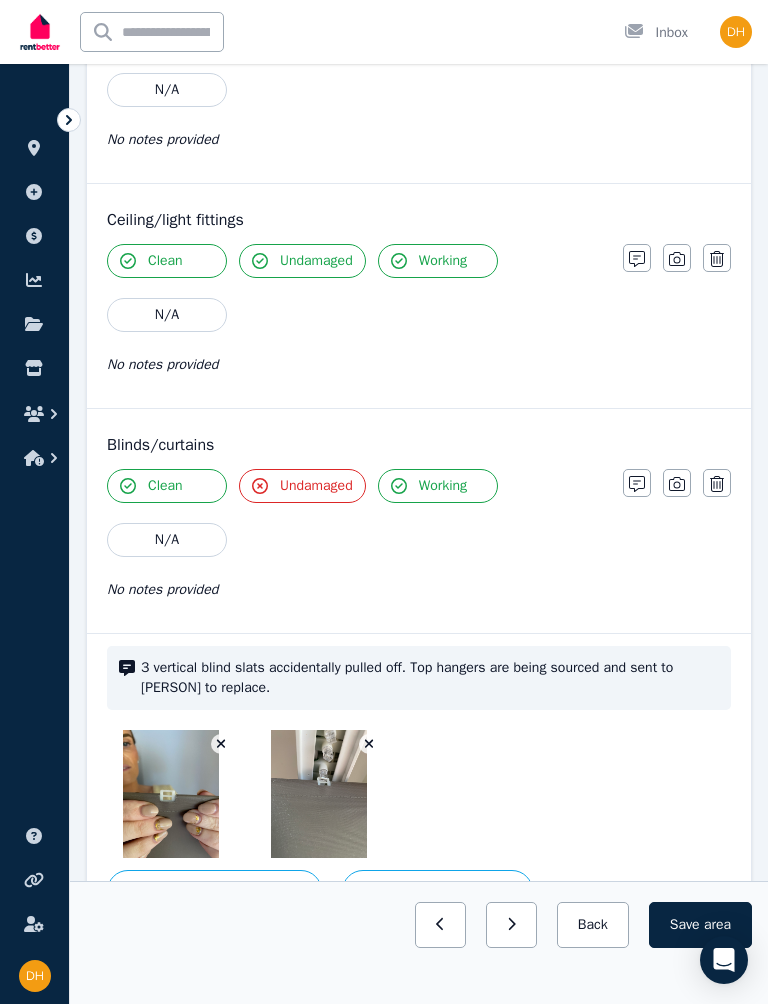 click on "Undamaged" at bounding box center (316, 486) 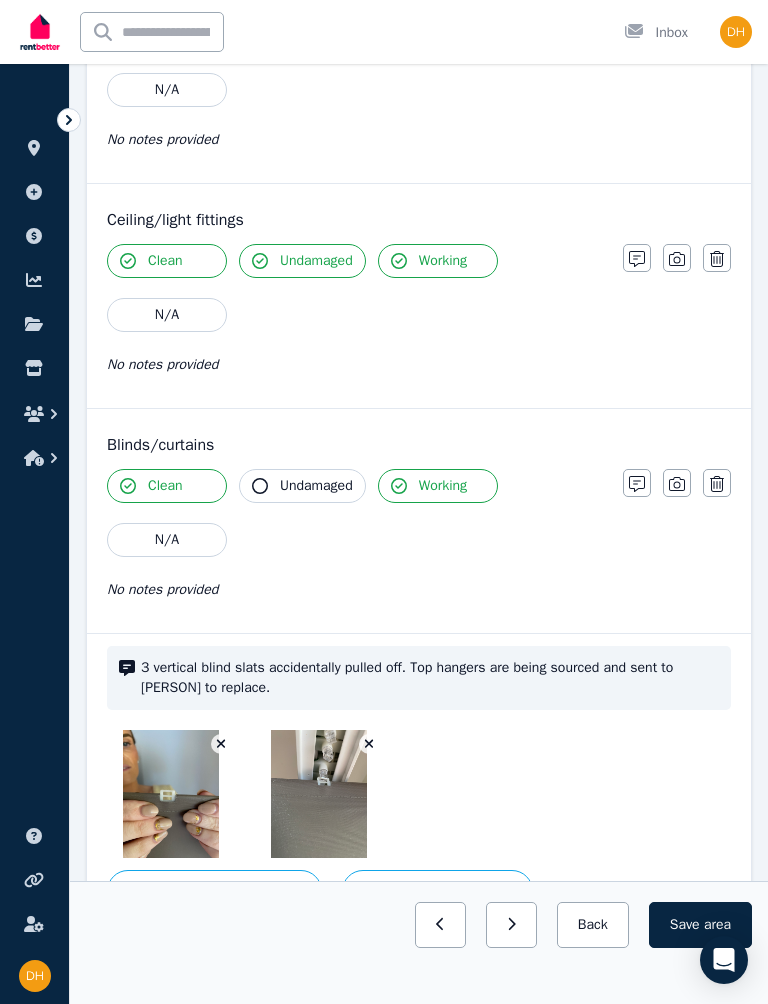 click on "Undamaged" at bounding box center (316, 486) 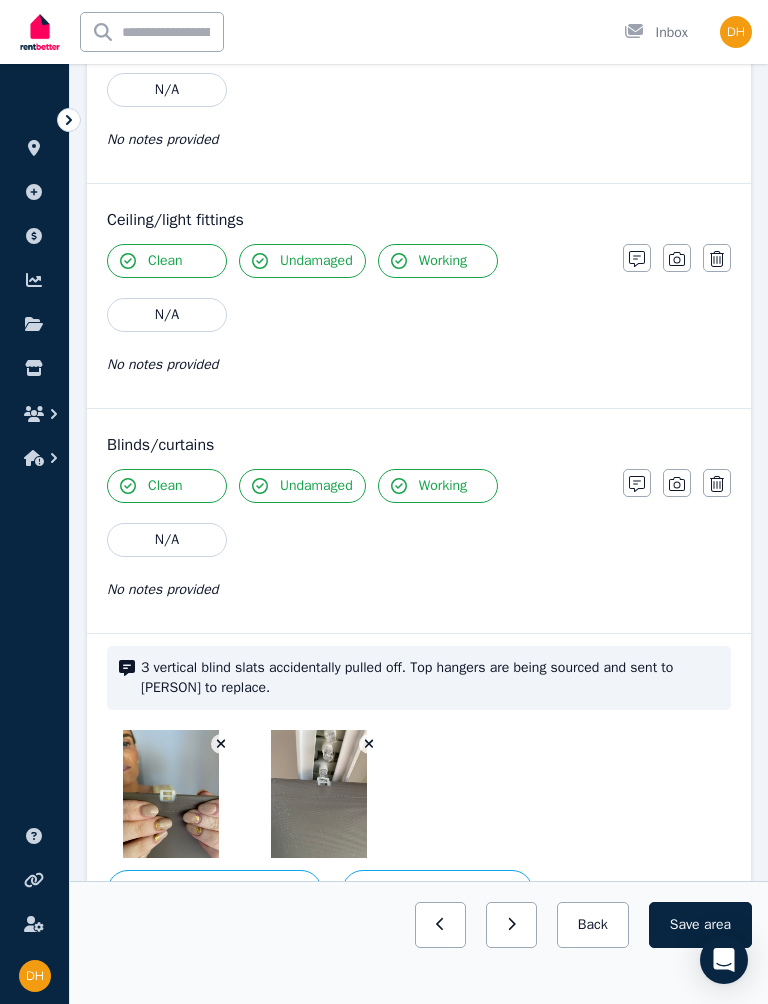 click on "Undamaged" at bounding box center [316, 486] 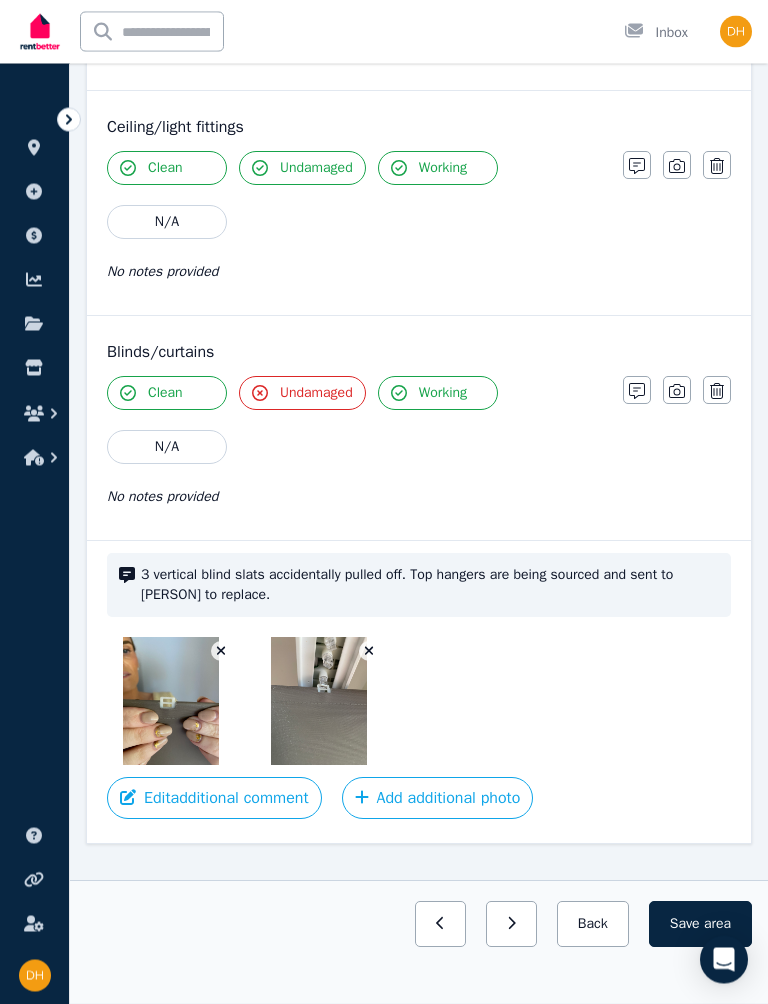scroll, scrollTop: 927, scrollLeft: 0, axis: vertical 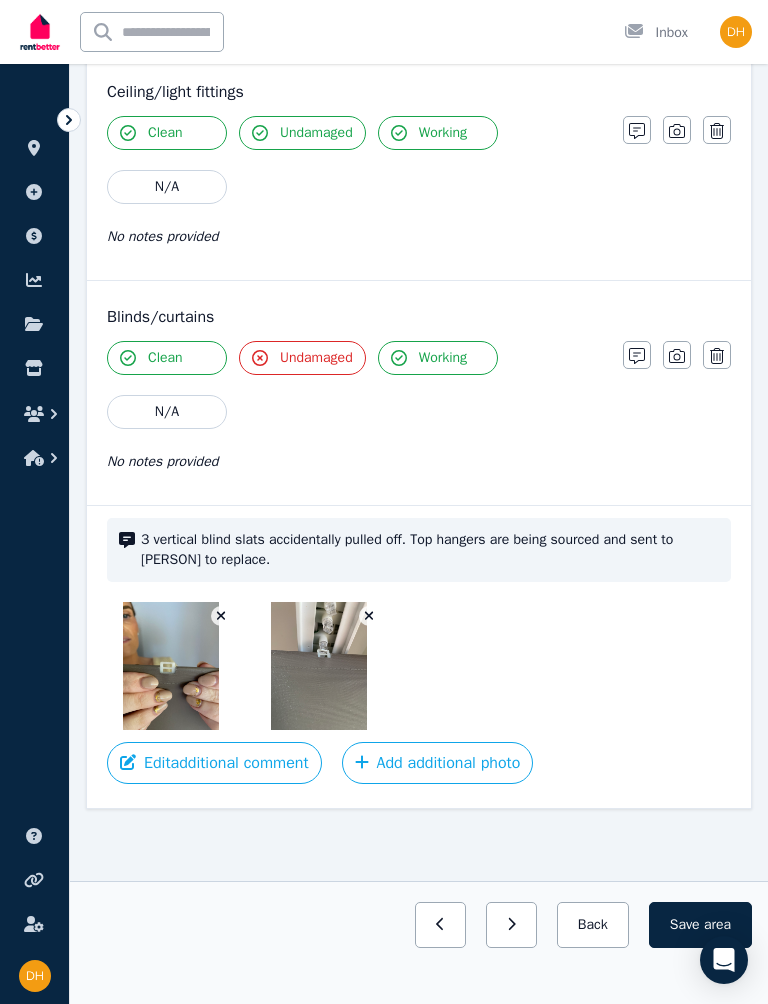 click on "Back" at bounding box center [593, 925] 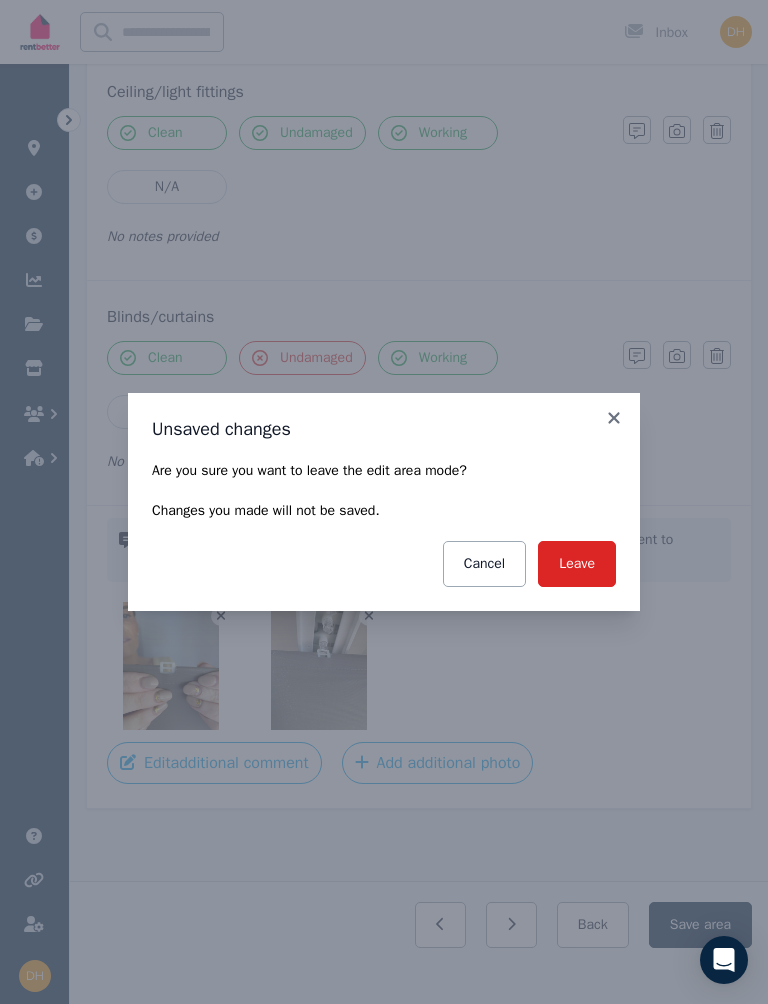 click on "Leave" at bounding box center (577, 564) 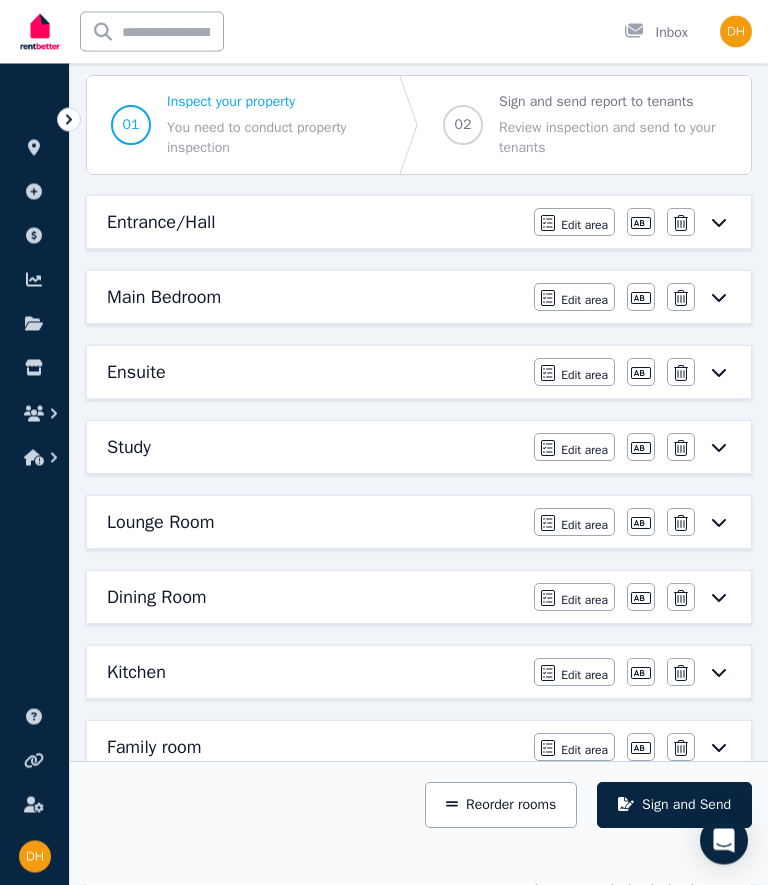 scroll, scrollTop: 0, scrollLeft: 0, axis: both 